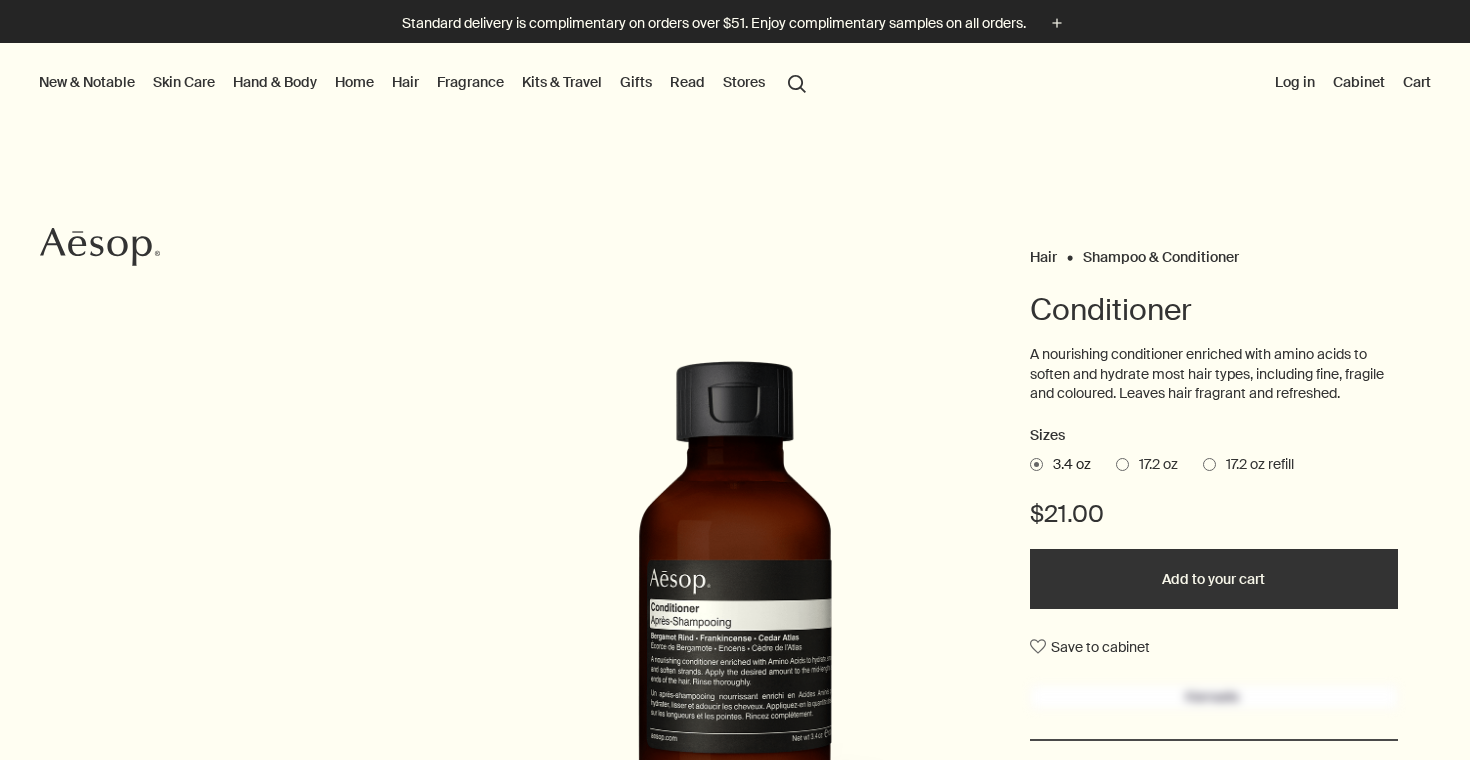 scroll, scrollTop: 0, scrollLeft: 0, axis: both 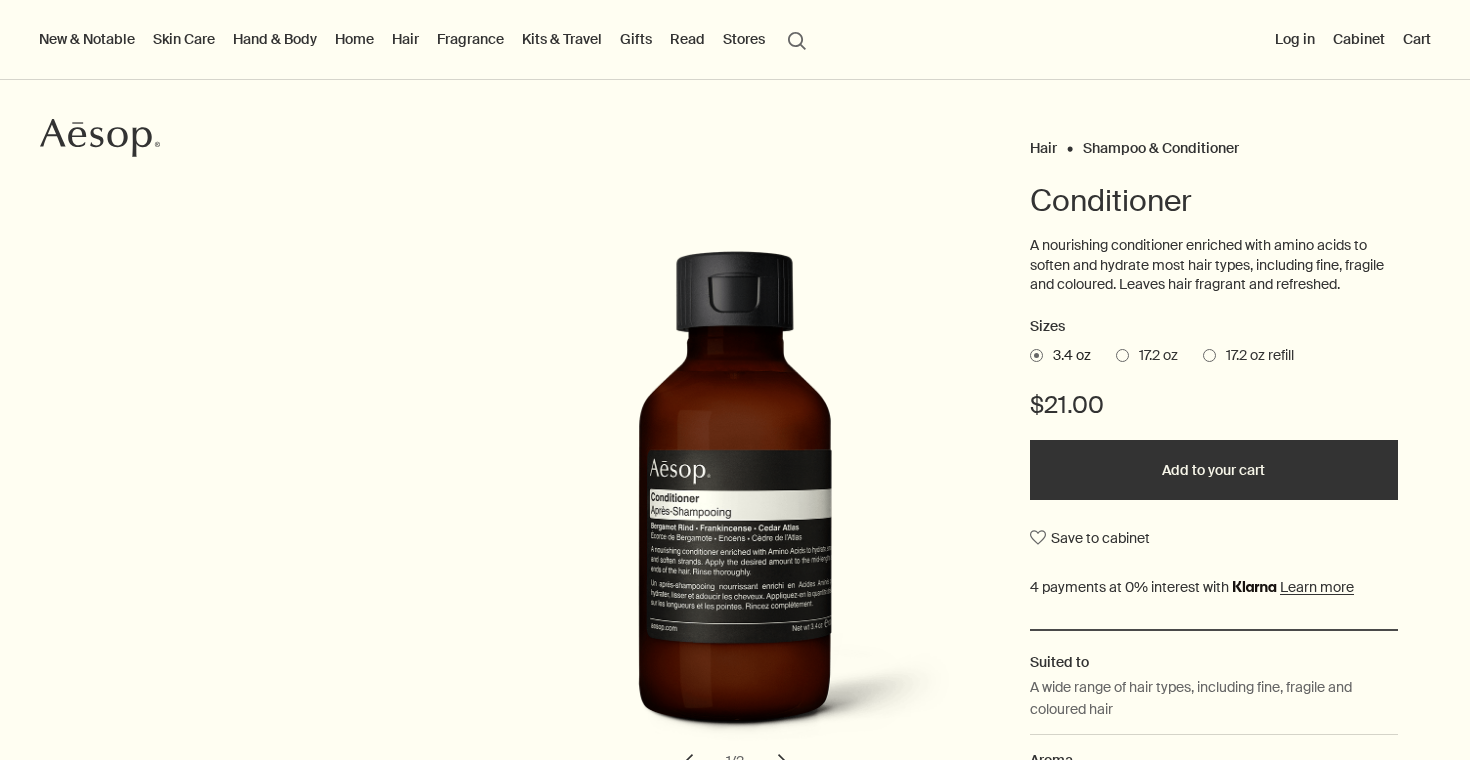 click at bounding box center [1209, 355] 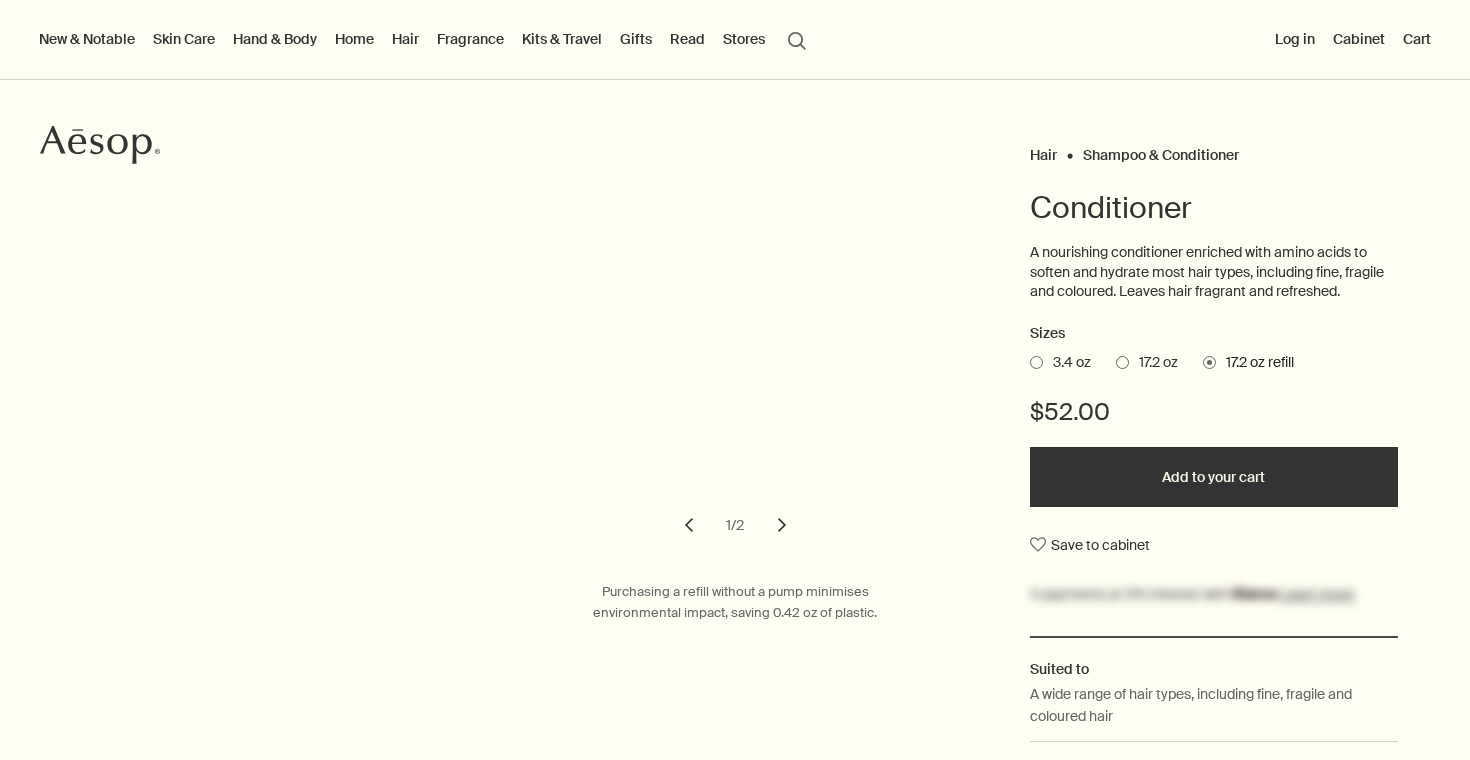scroll, scrollTop: 100, scrollLeft: 0, axis: vertical 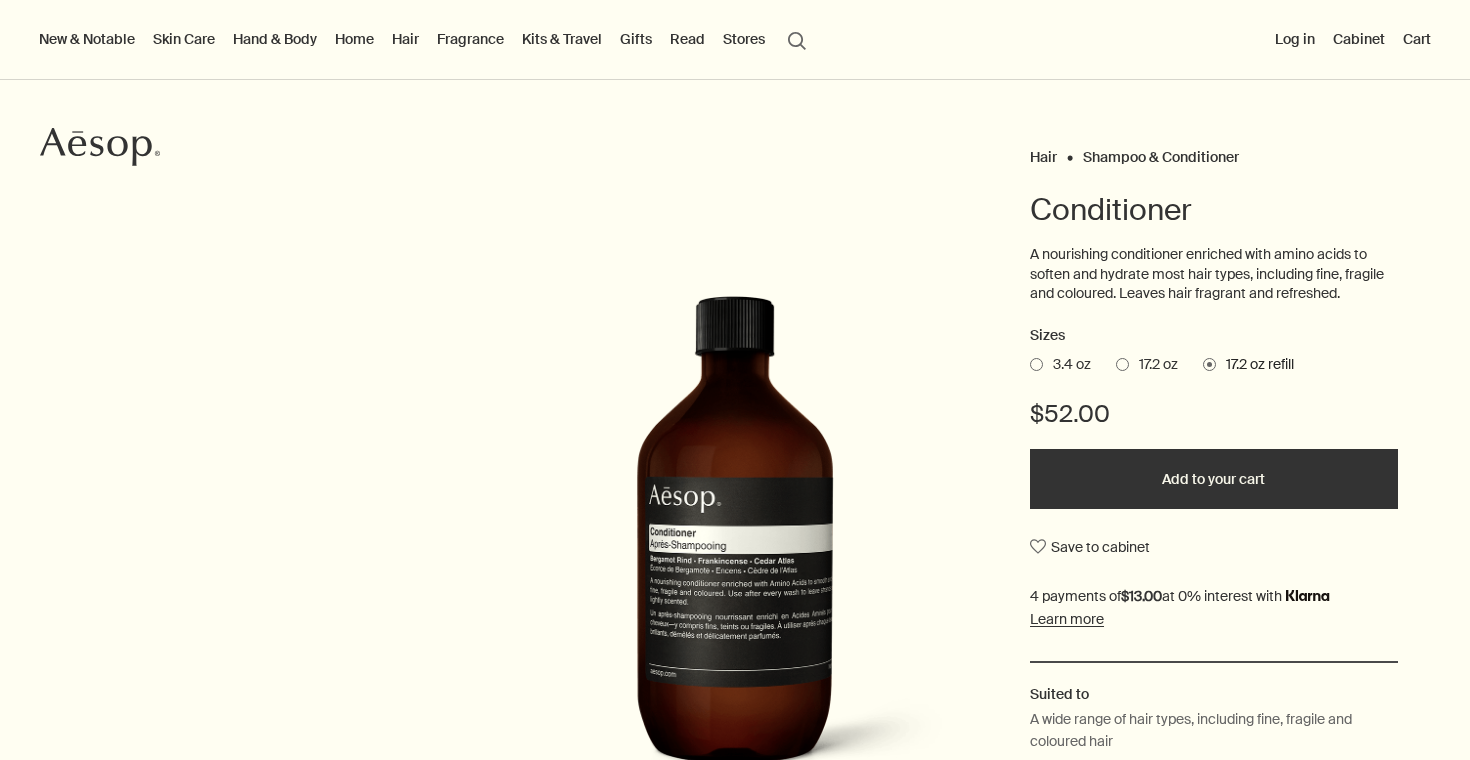 click at bounding box center (1122, 364) 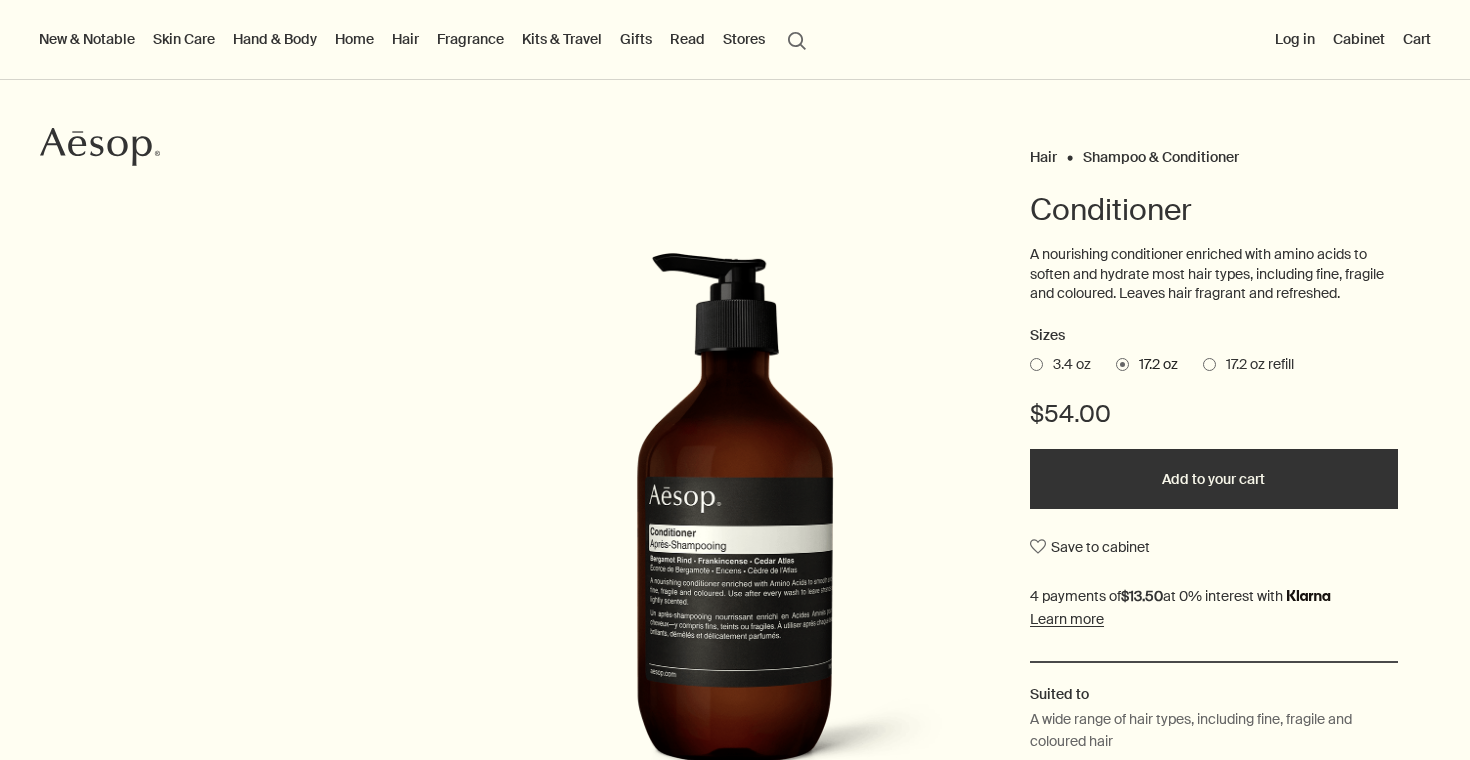 click at bounding box center [1209, 364] 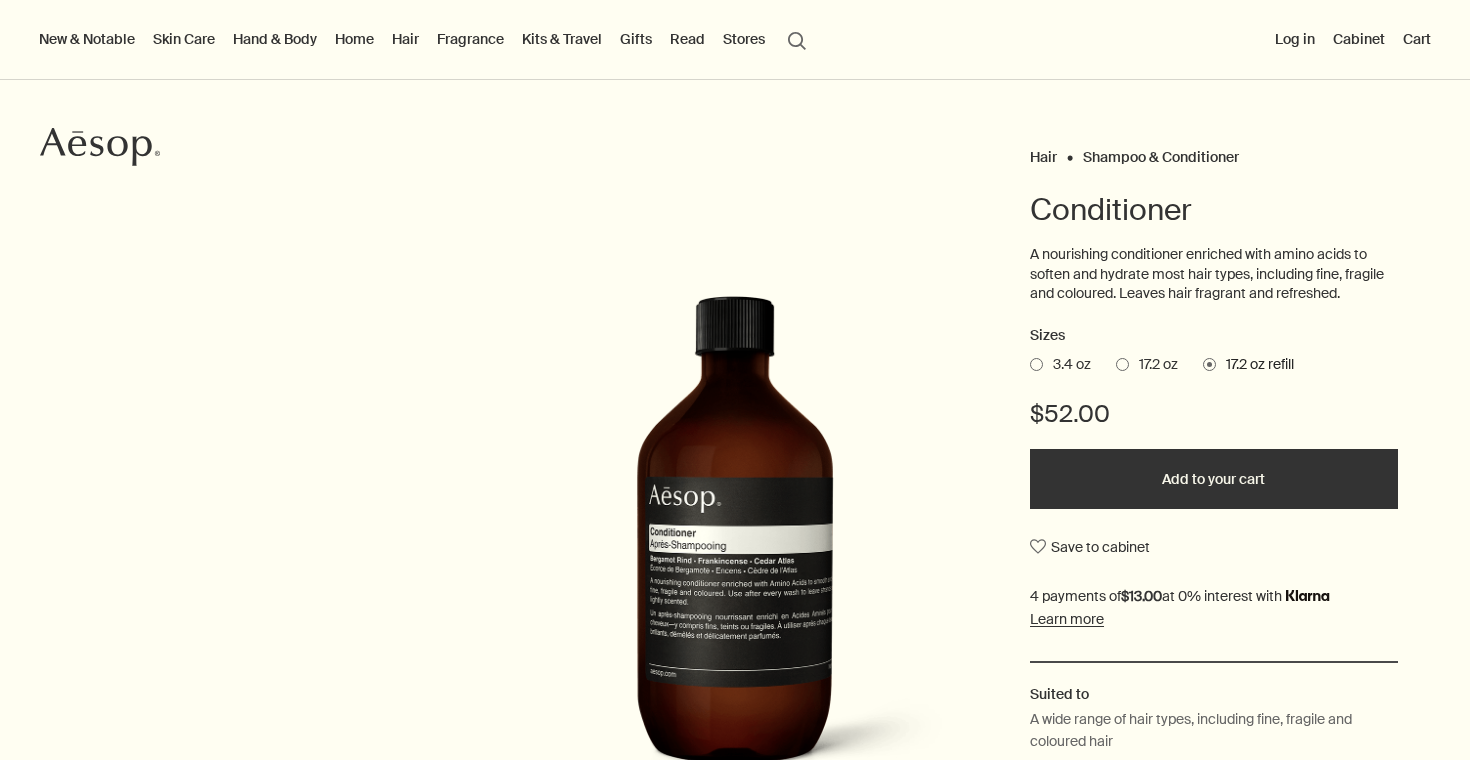 click on "Add to your cart" at bounding box center [1214, 479] 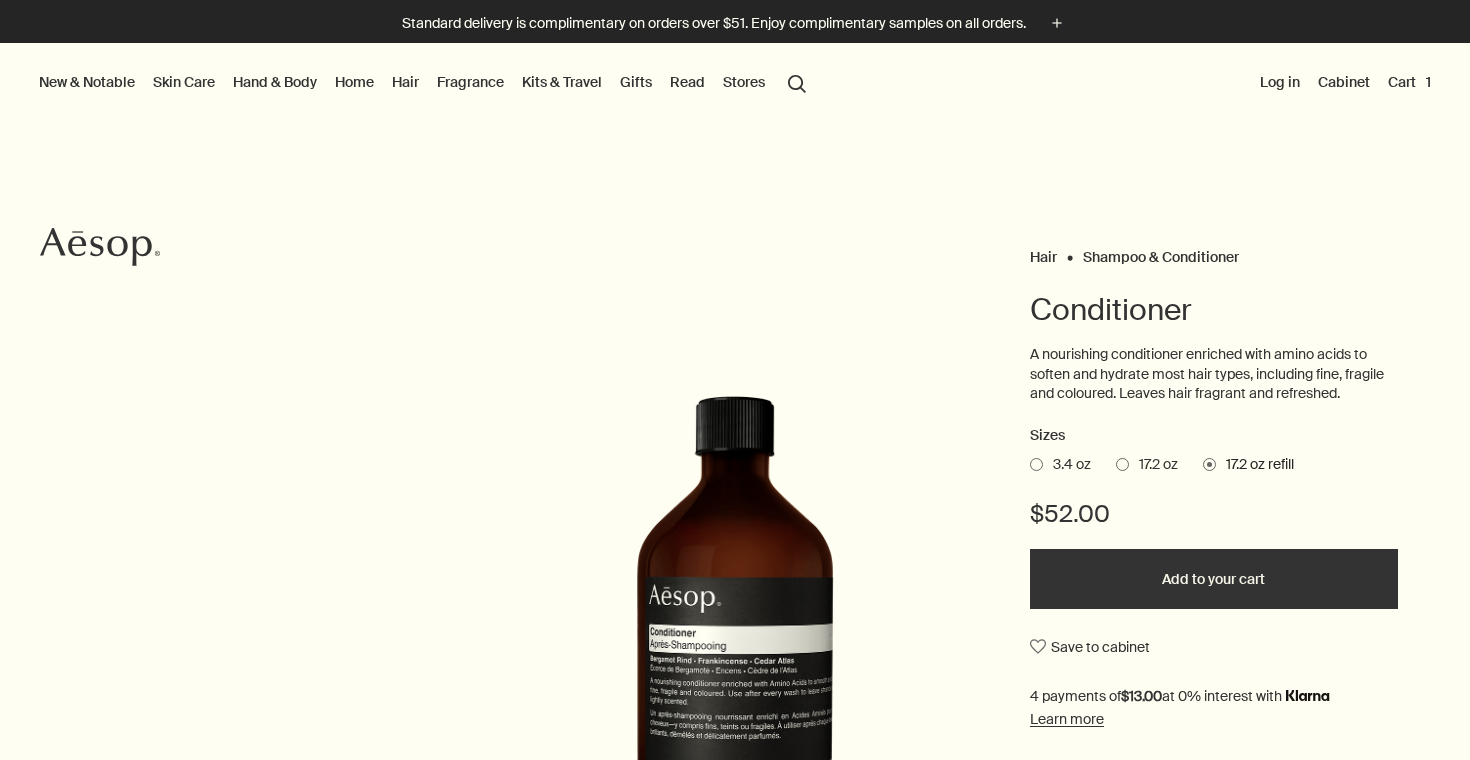 scroll, scrollTop: 0, scrollLeft: 0, axis: both 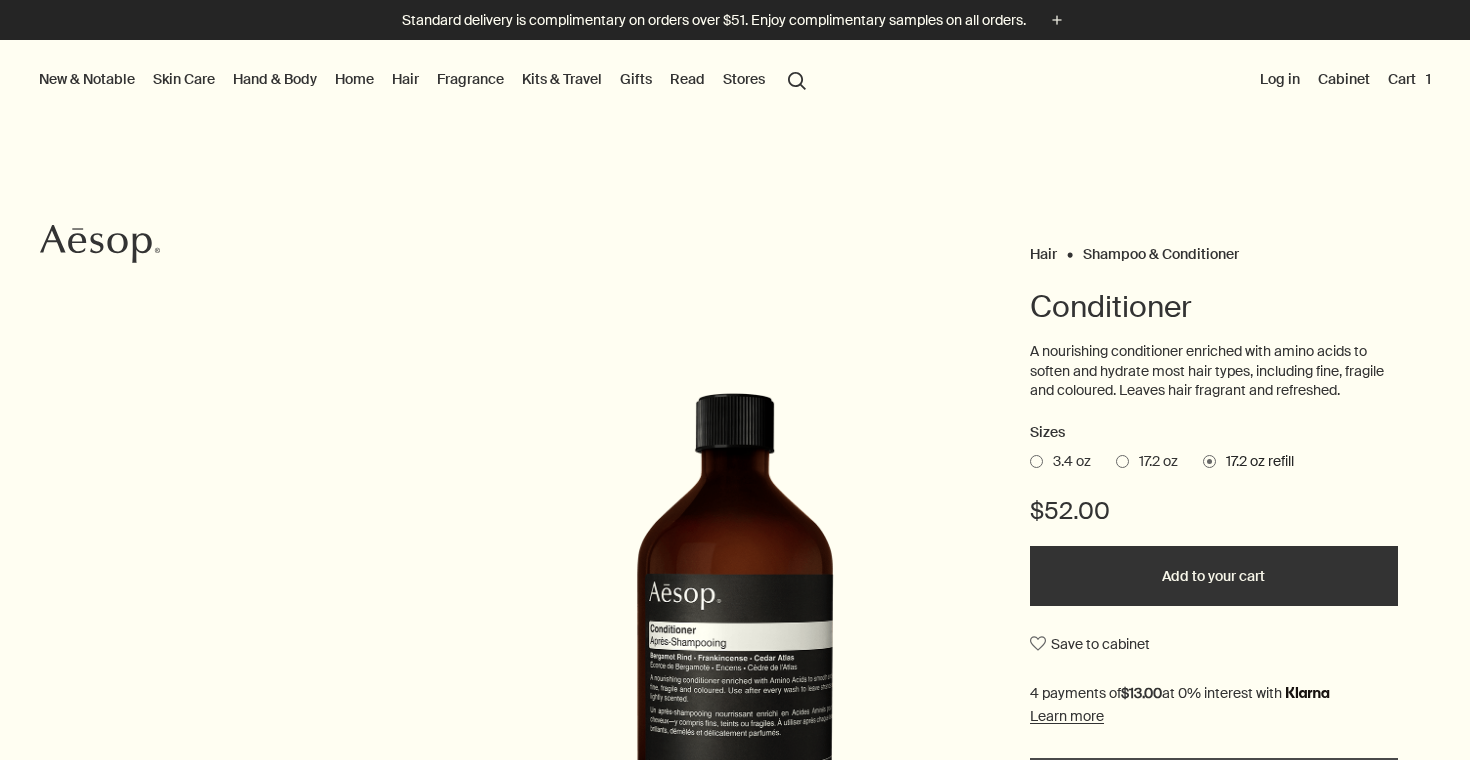 click on "Cart 1" at bounding box center [1409, 79] 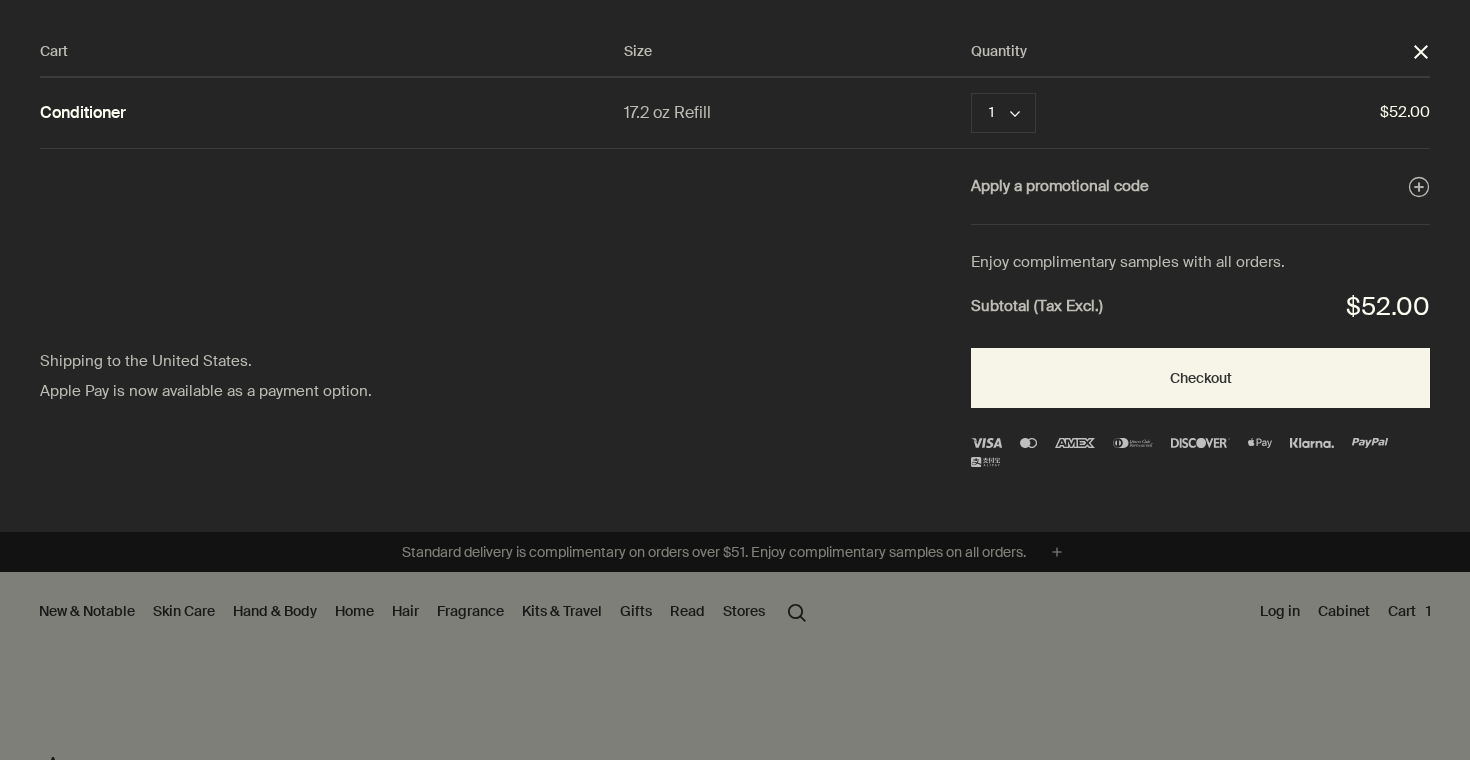 scroll, scrollTop: 2, scrollLeft: 0, axis: vertical 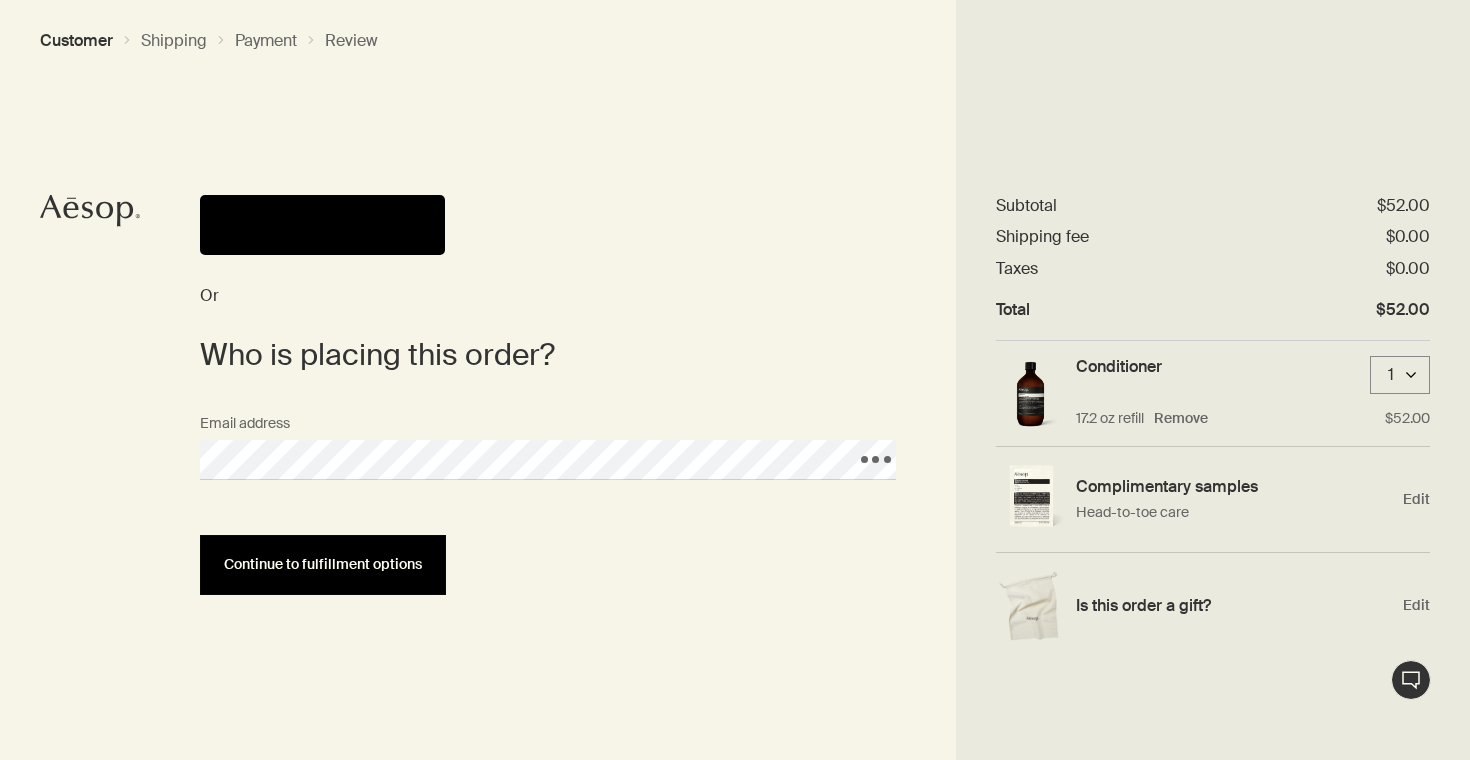 click on "Continue to fulfillment options" at bounding box center [323, 564] 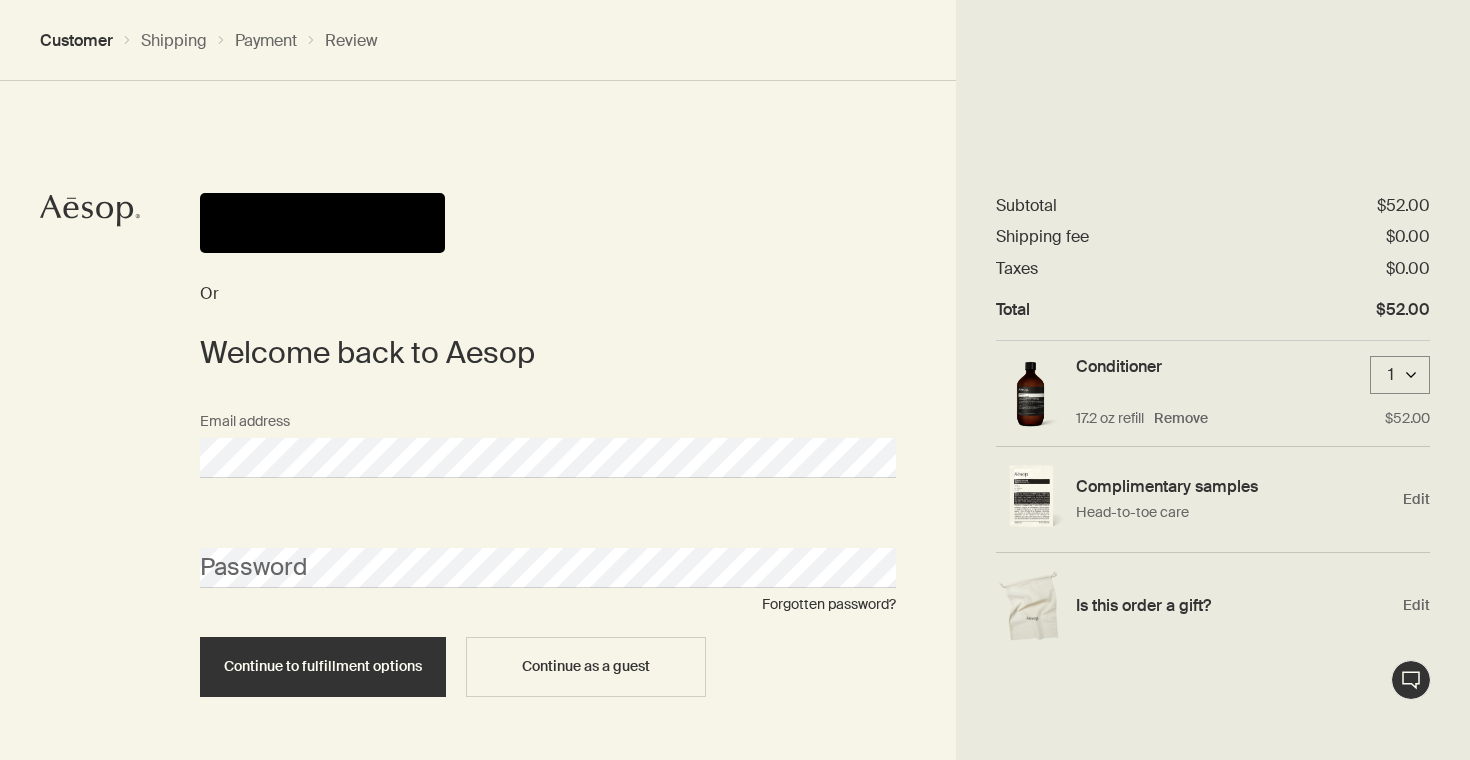 scroll, scrollTop: 6, scrollLeft: 0, axis: vertical 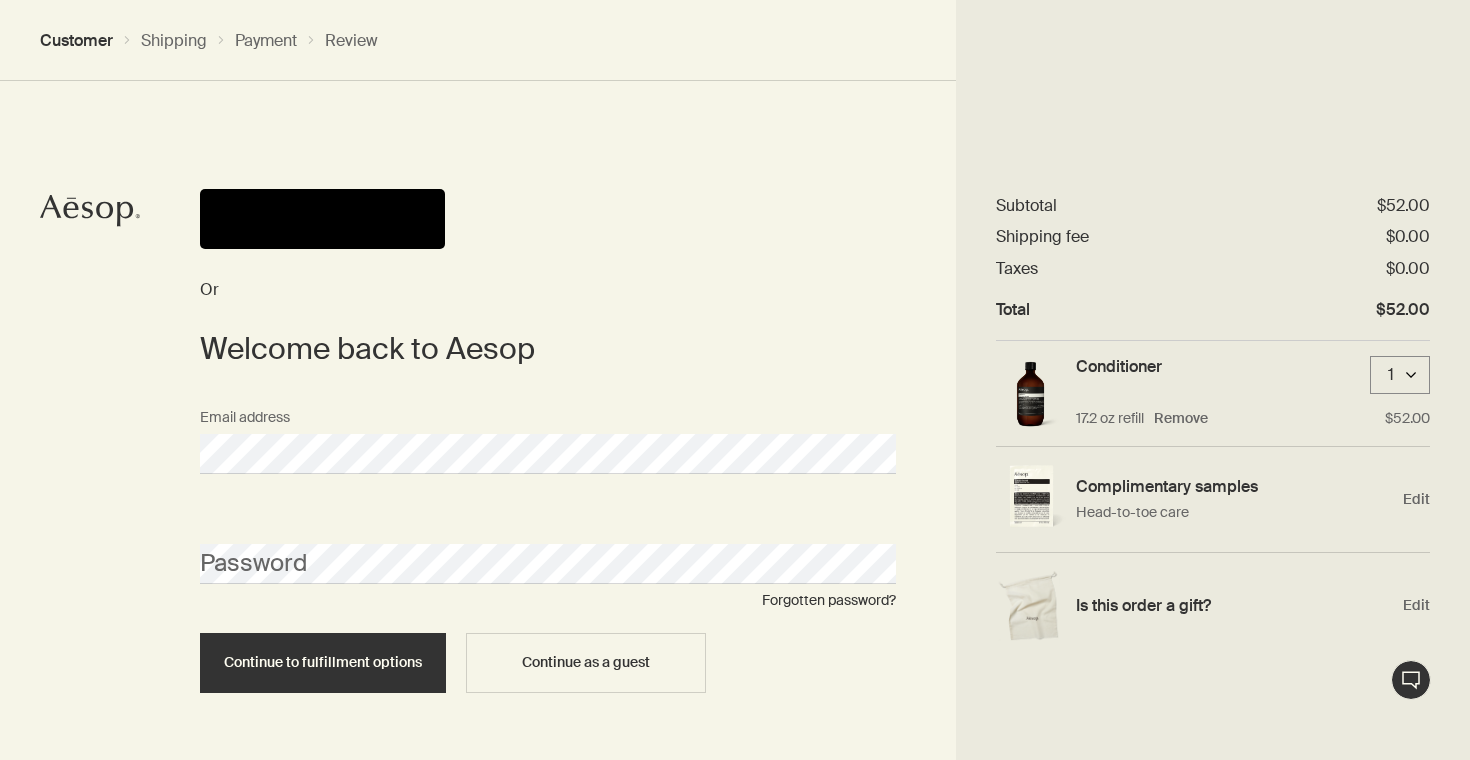 click at bounding box center [322, 219] 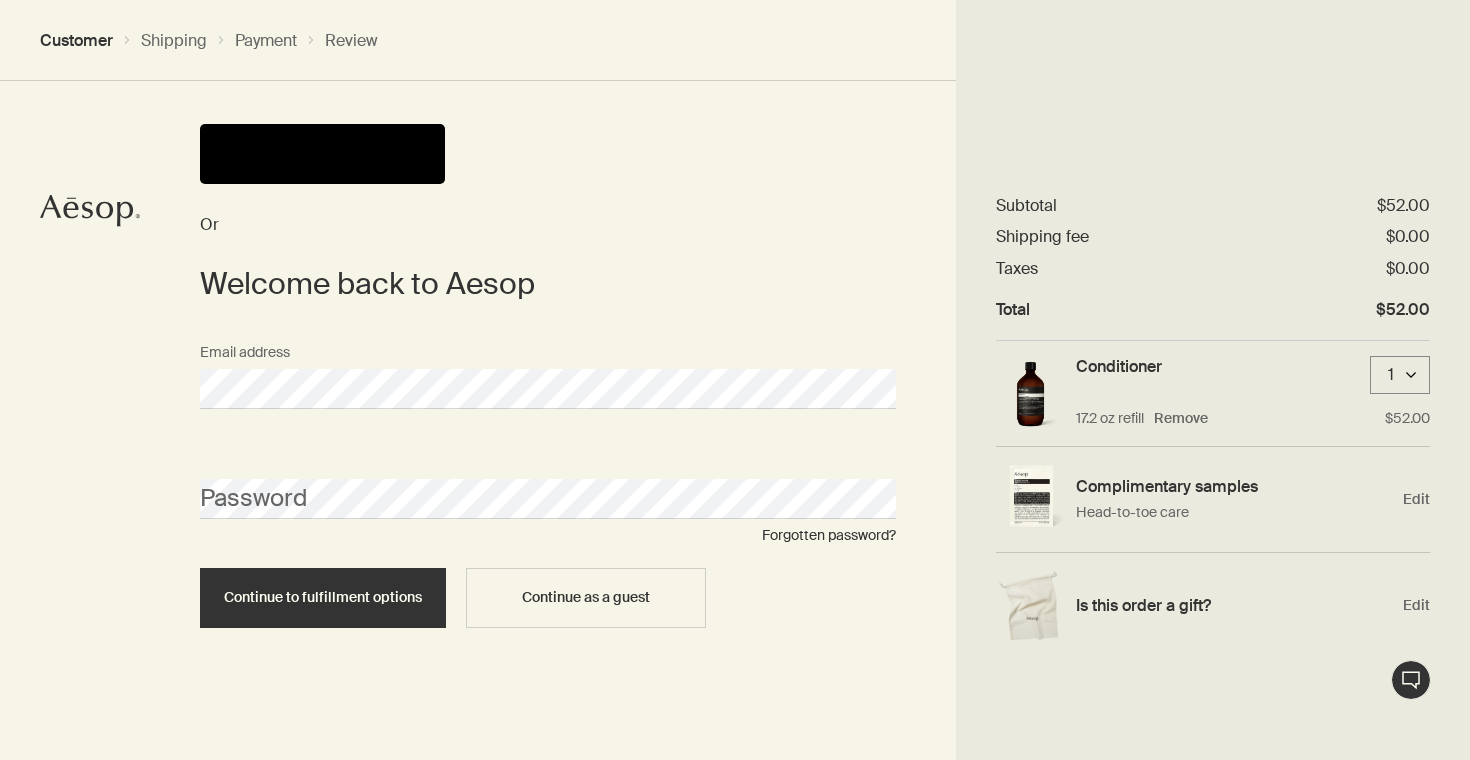 scroll, scrollTop: 70, scrollLeft: 0, axis: vertical 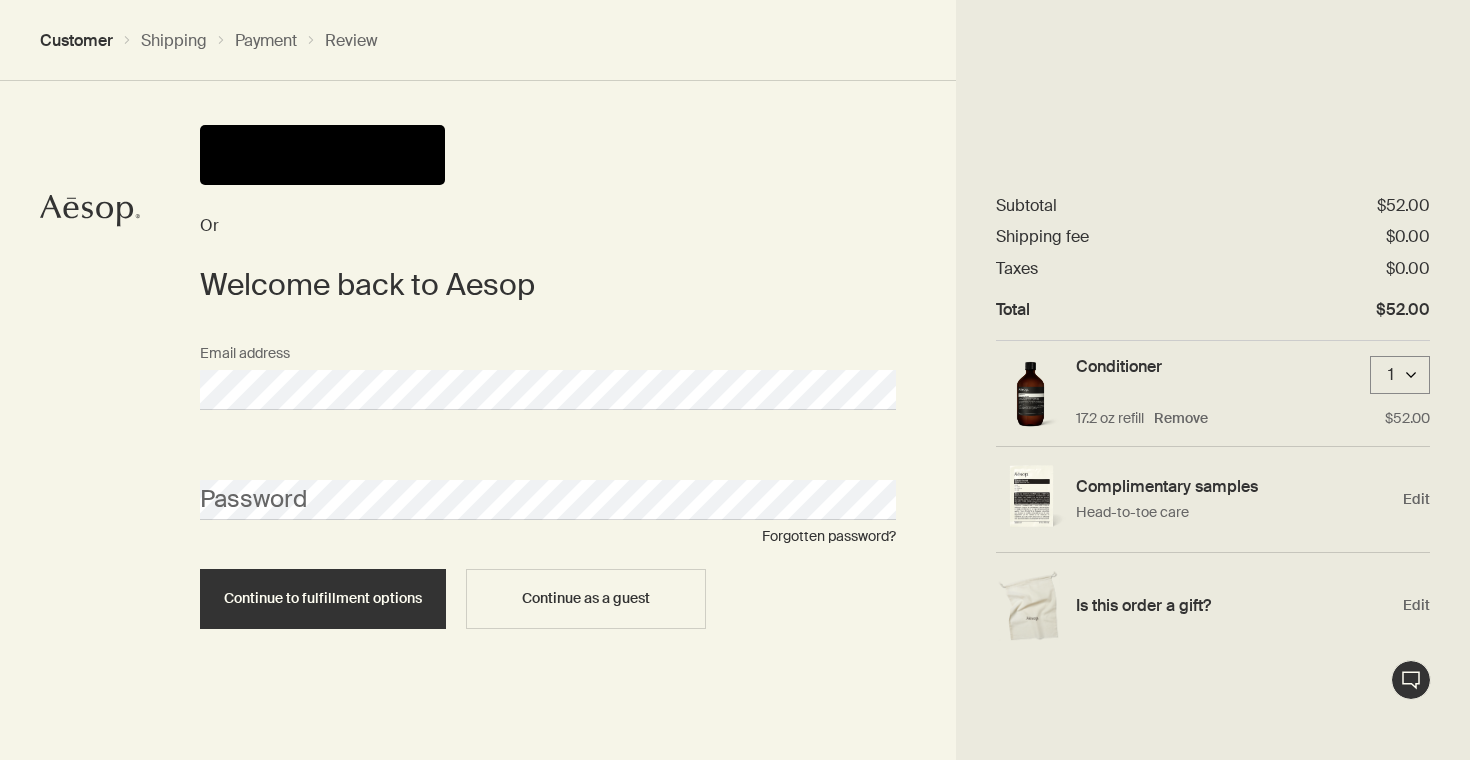 click on "Continue to fulfillment options" at bounding box center (323, 599) 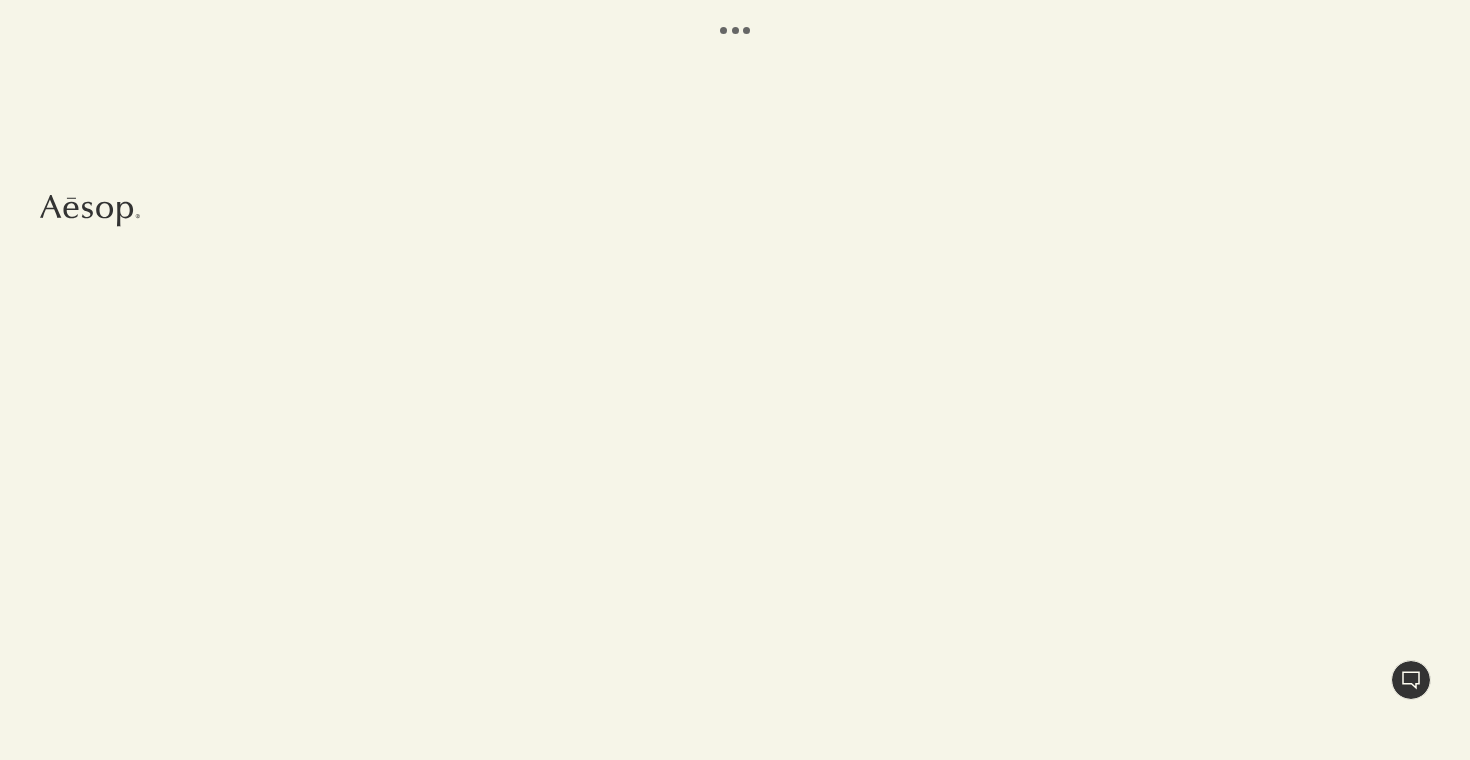 scroll, scrollTop: 0, scrollLeft: 0, axis: both 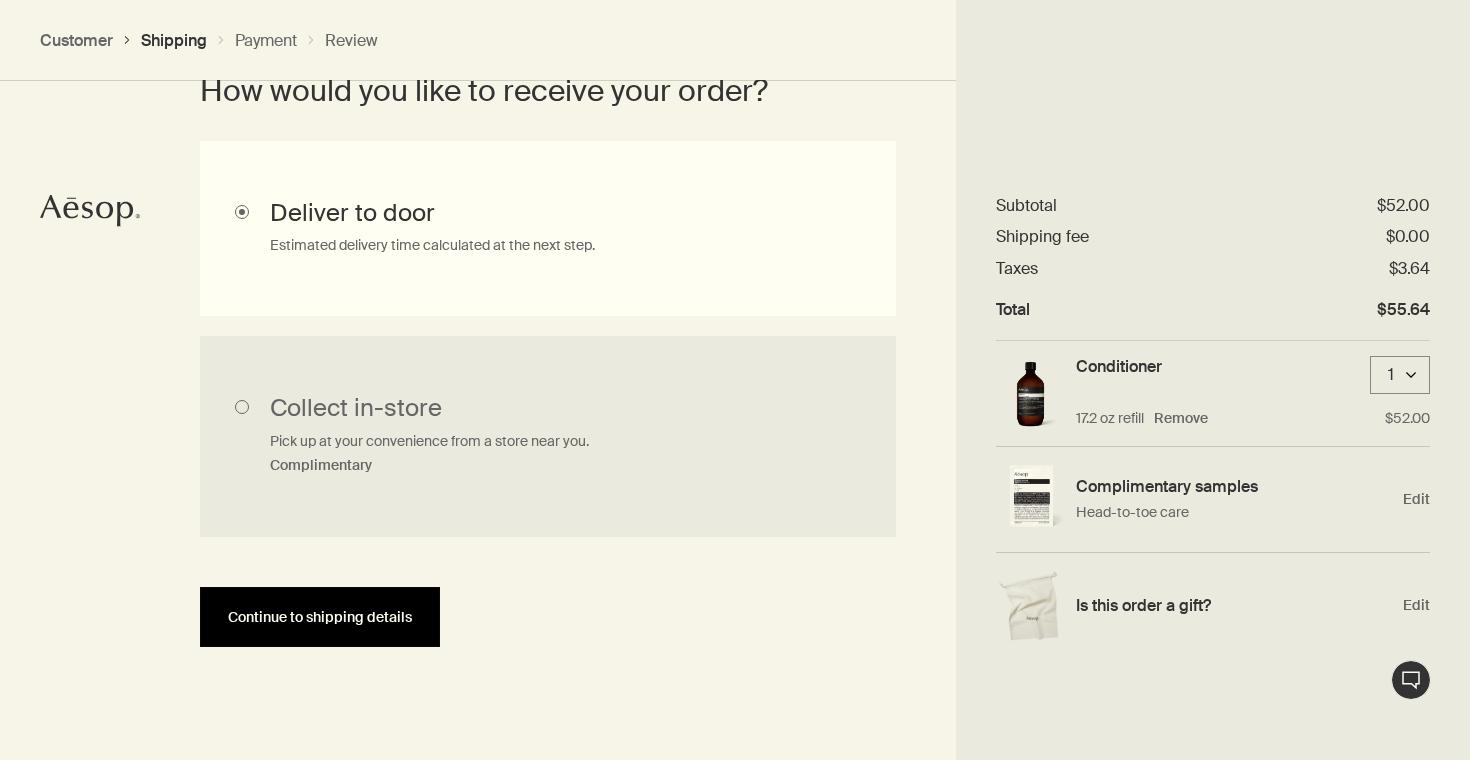 click on "Continue to shipping details" at bounding box center [320, 617] 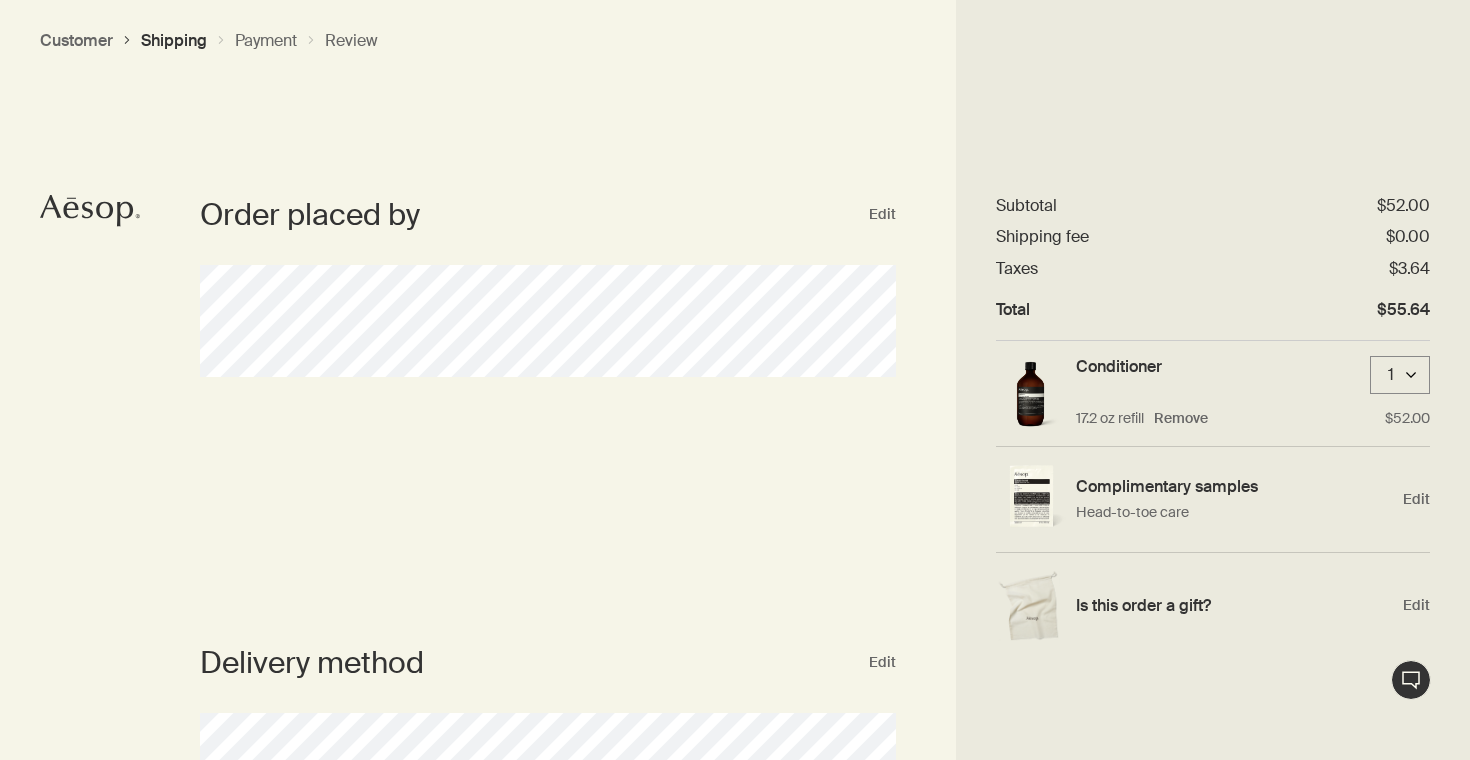 scroll, scrollTop: 0, scrollLeft: 0, axis: both 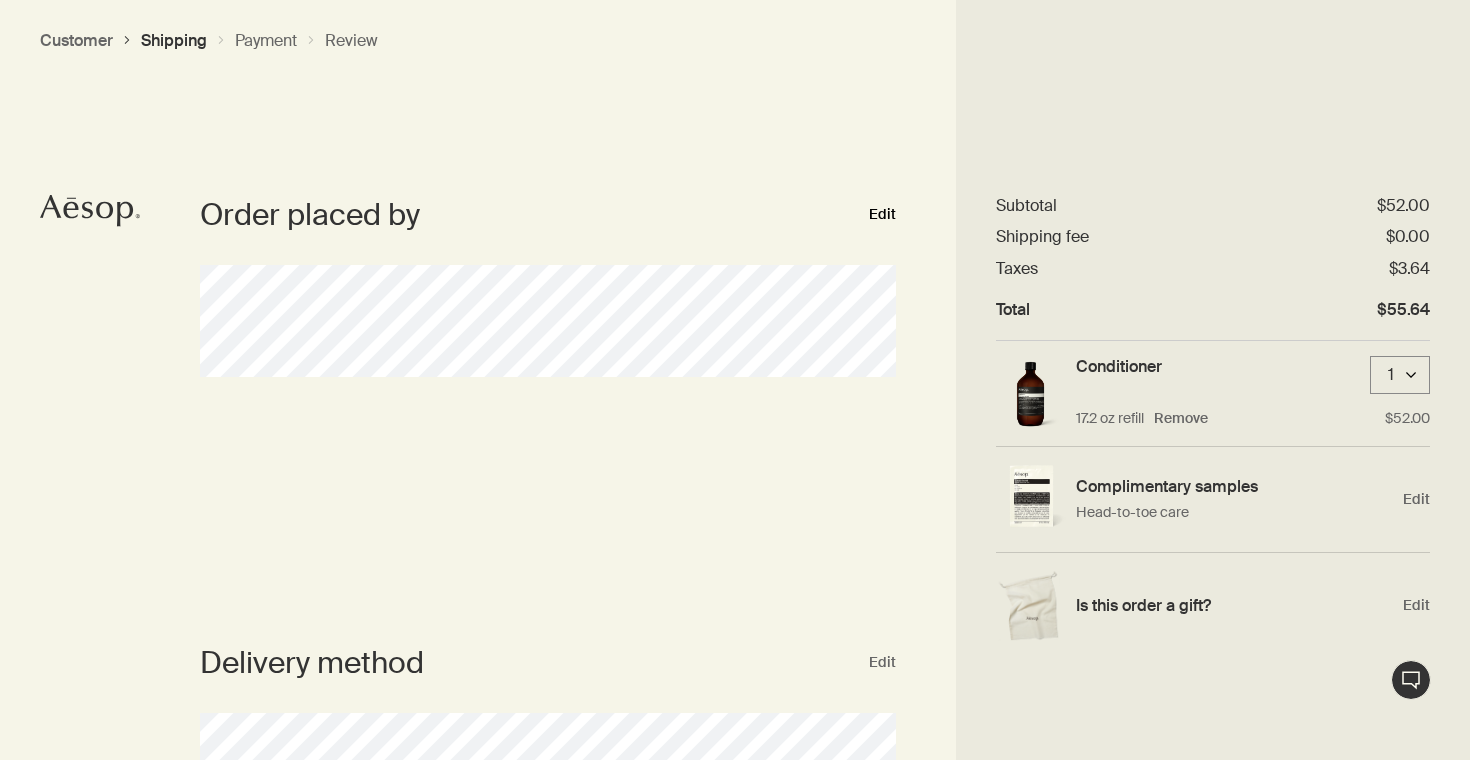 click on "Edit" at bounding box center (882, 215) 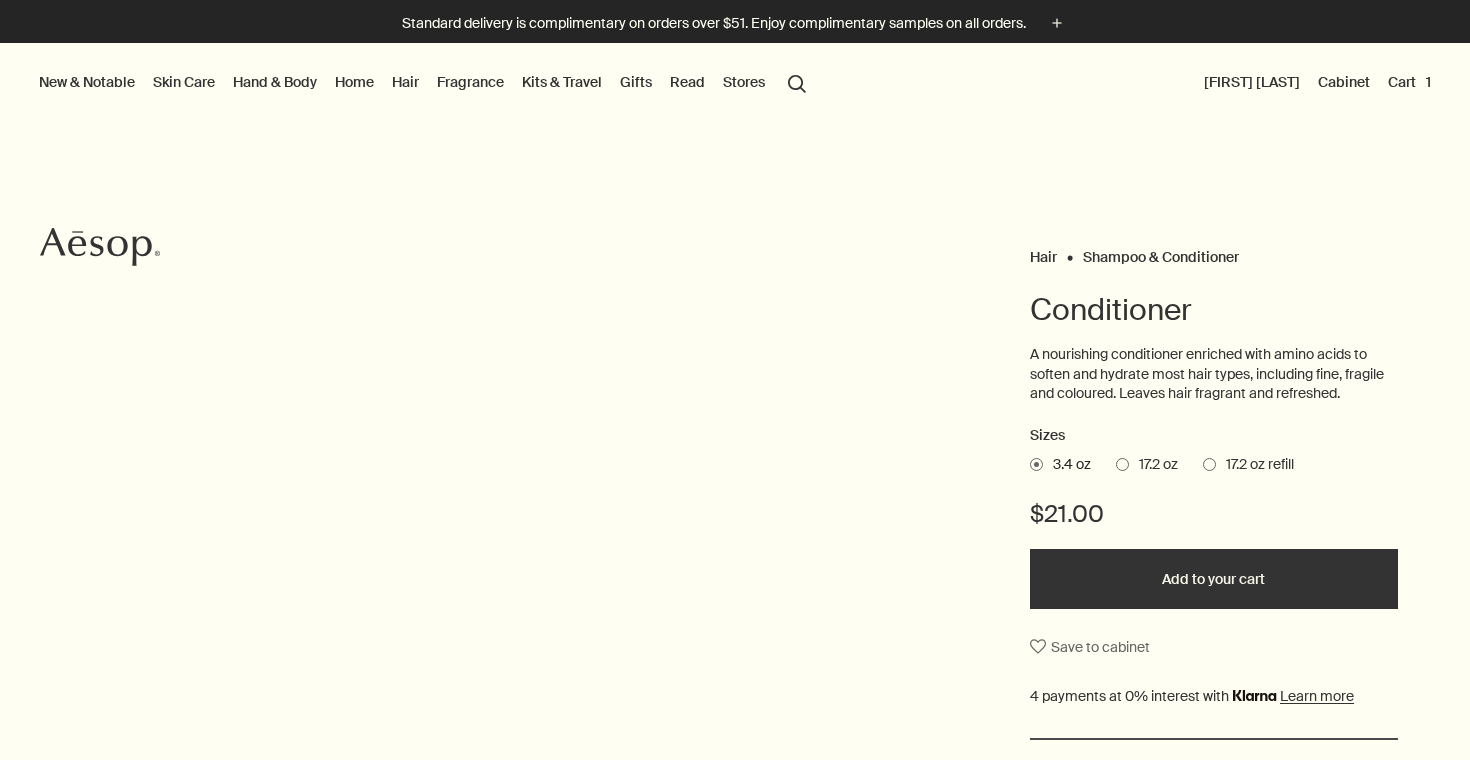 scroll, scrollTop: 0, scrollLeft: 0, axis: both 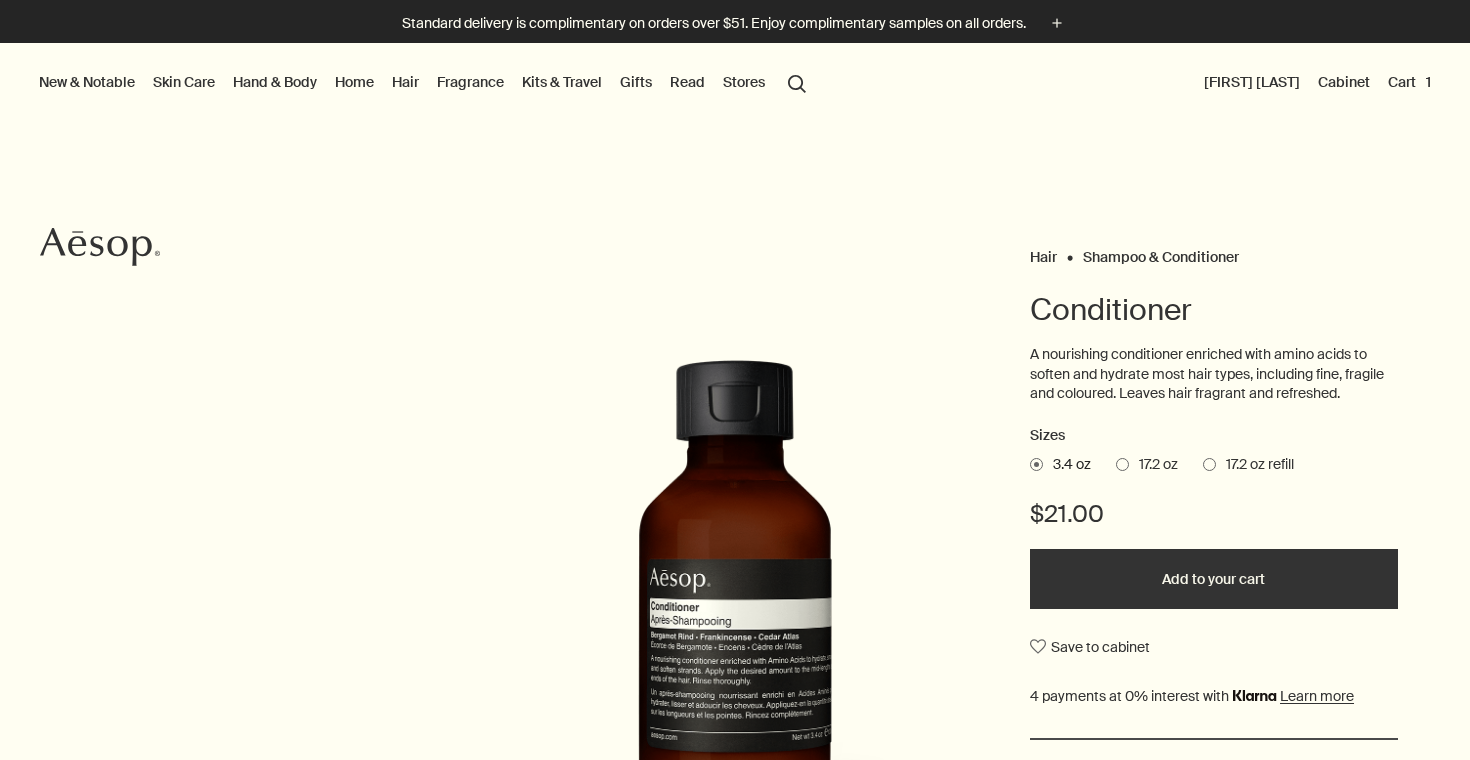 click at bounding box center [1209, 464] 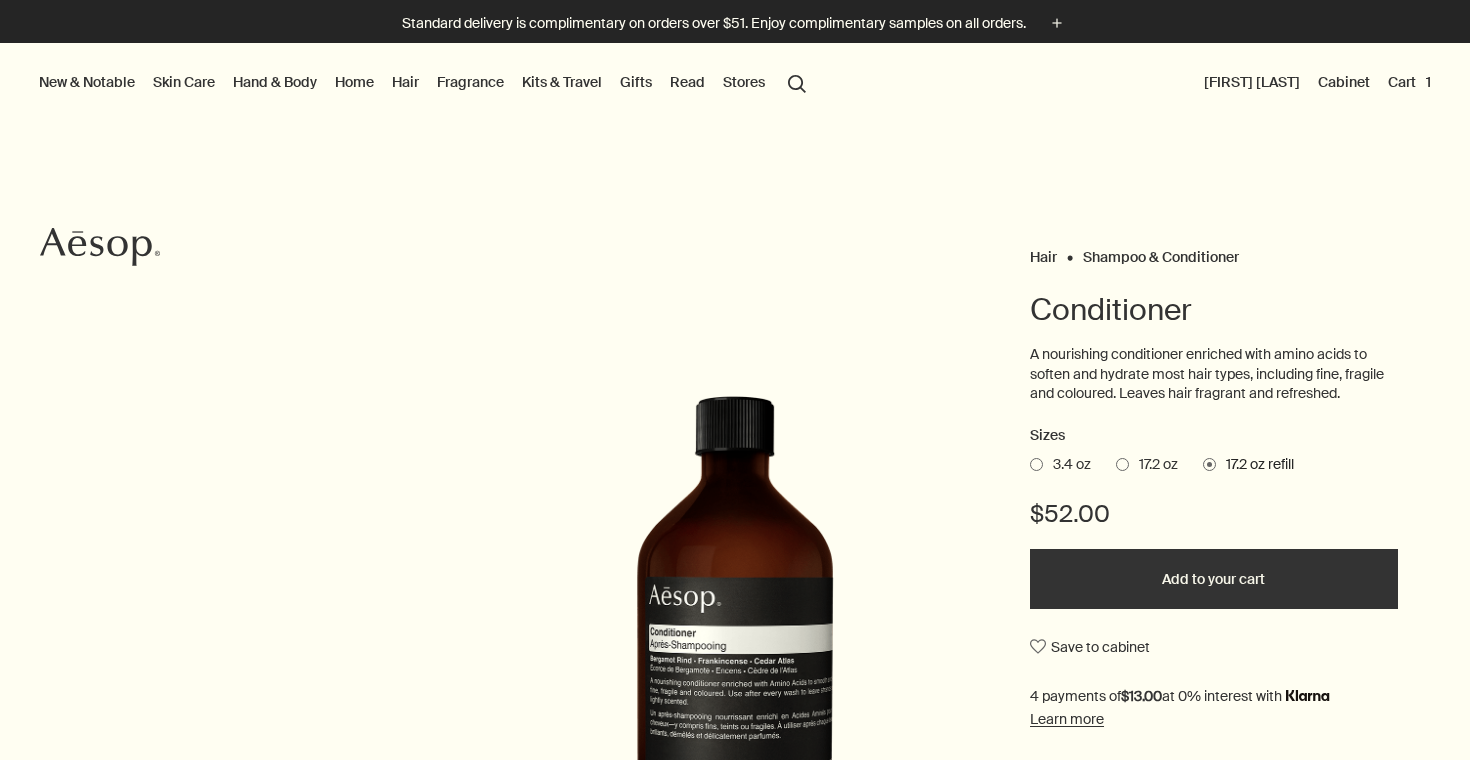 click on "Add to your cart" at bounding box center [1214, 579] 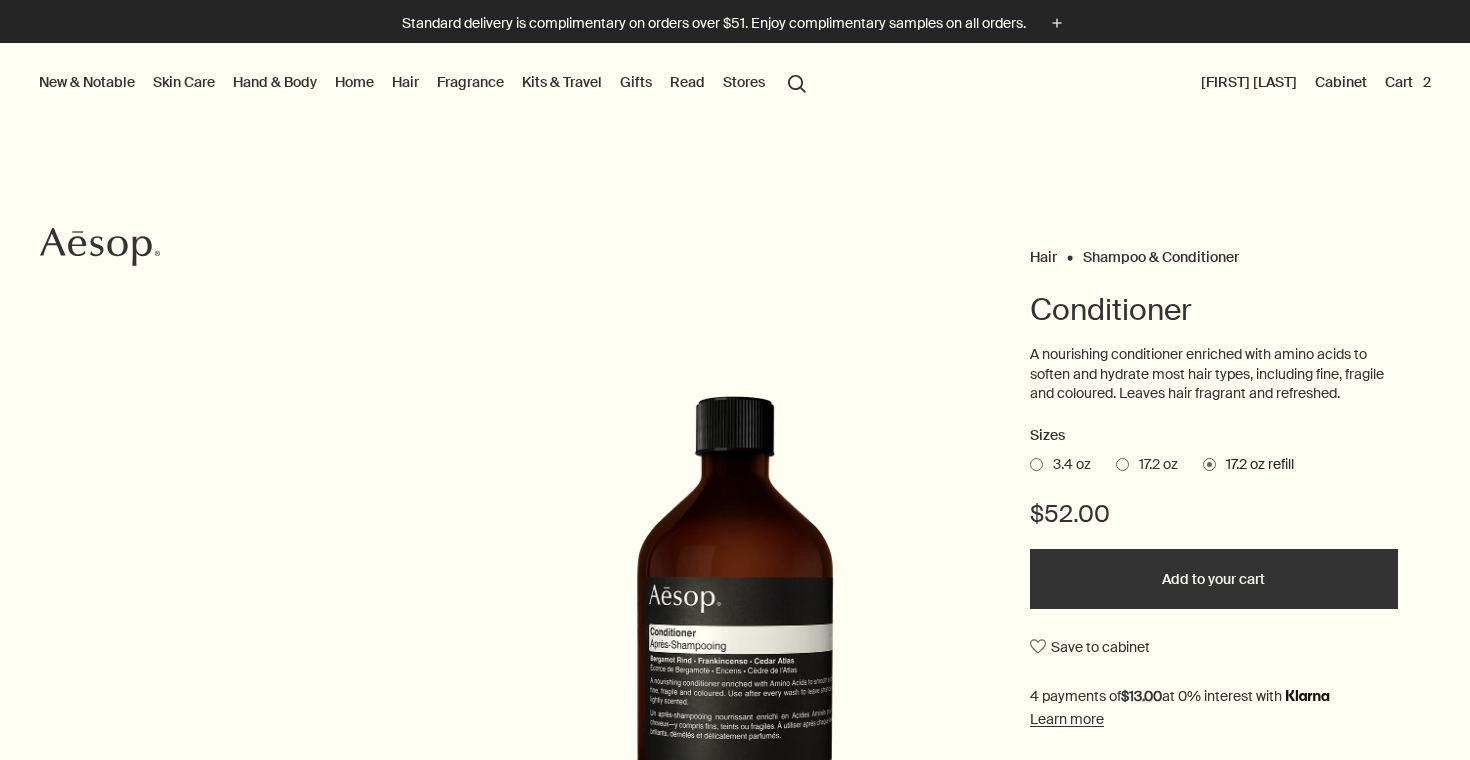 scroll, scrollTop: 0, scrollLeft: 0, axis: both 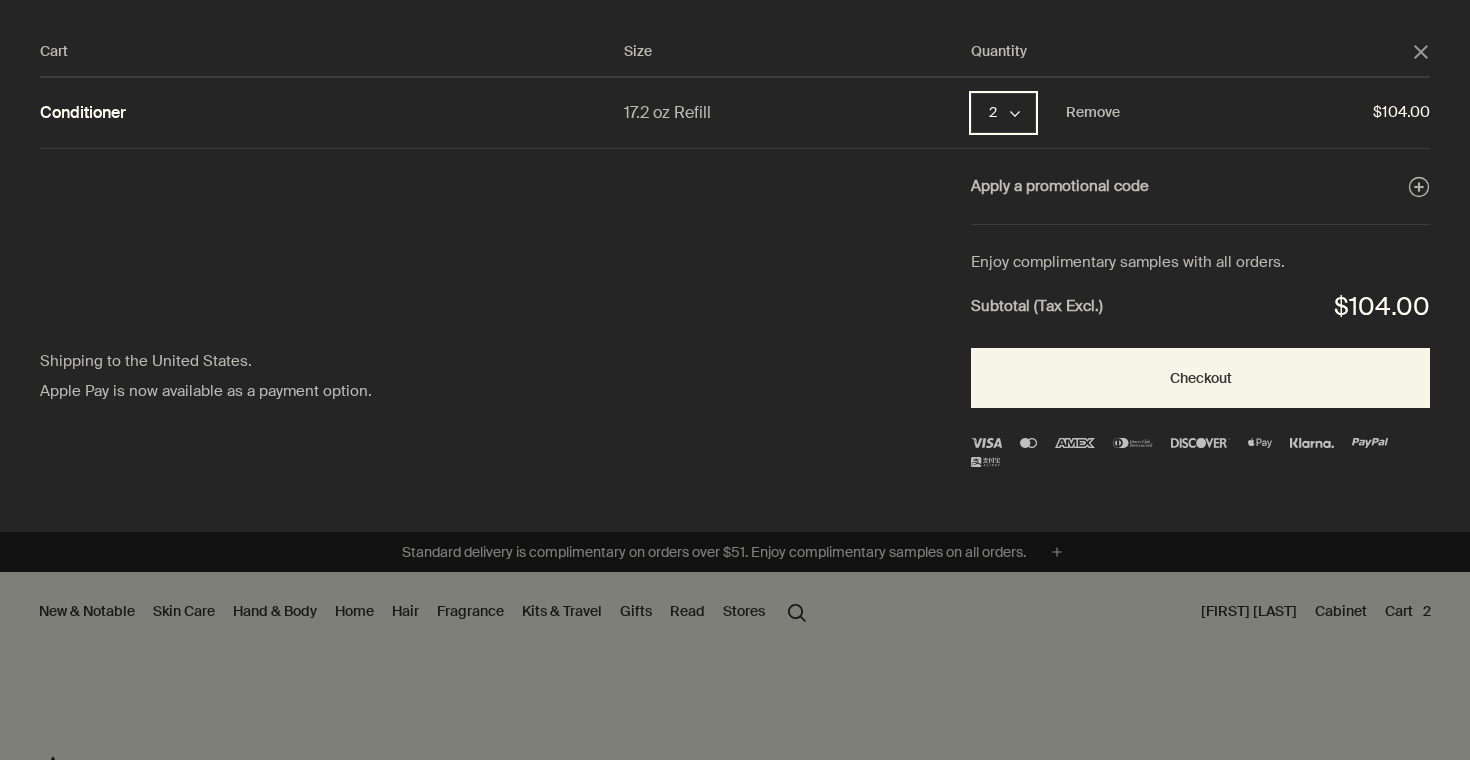 click on "2 chevron" at bounding box center [1003, 113] 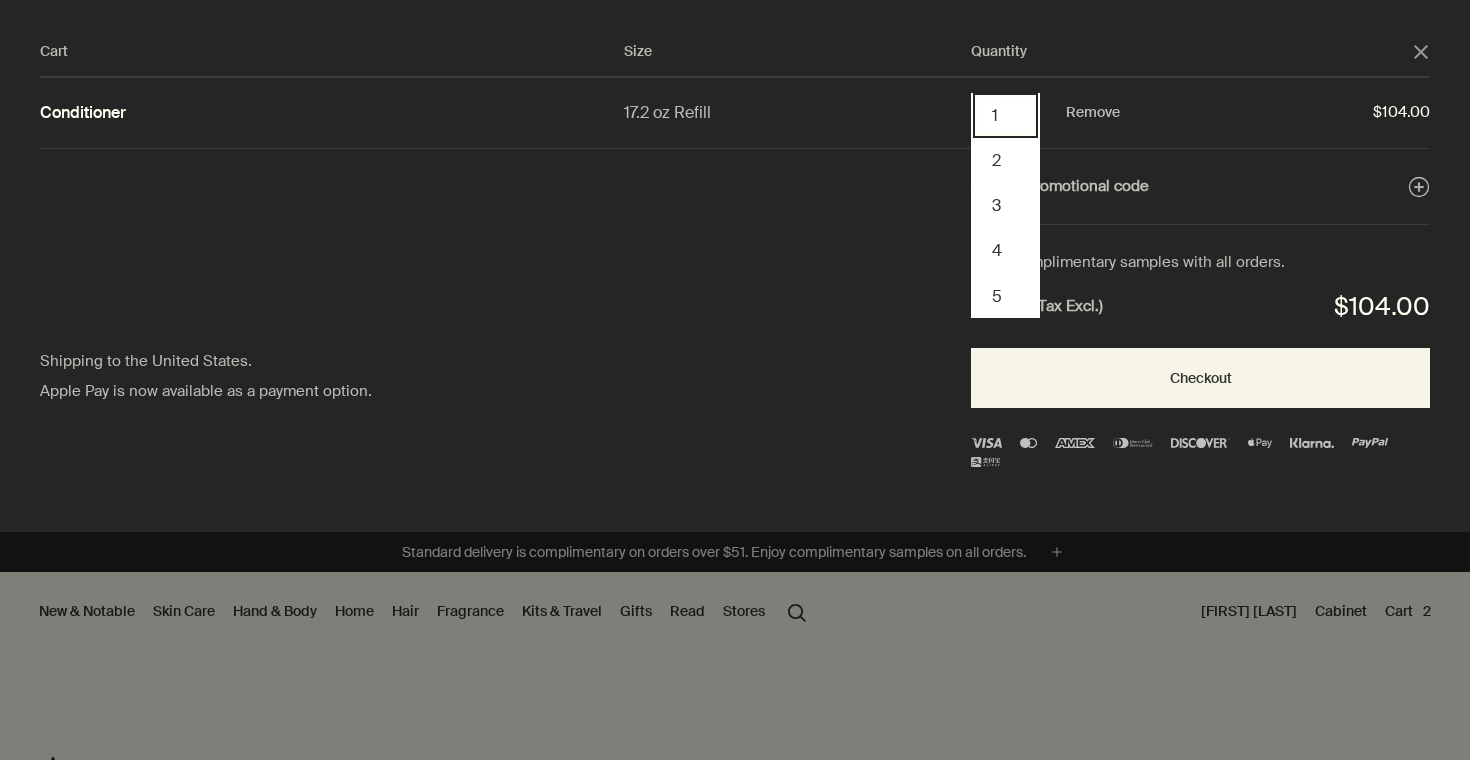 click on "1" at bounding box center [1005, 115] 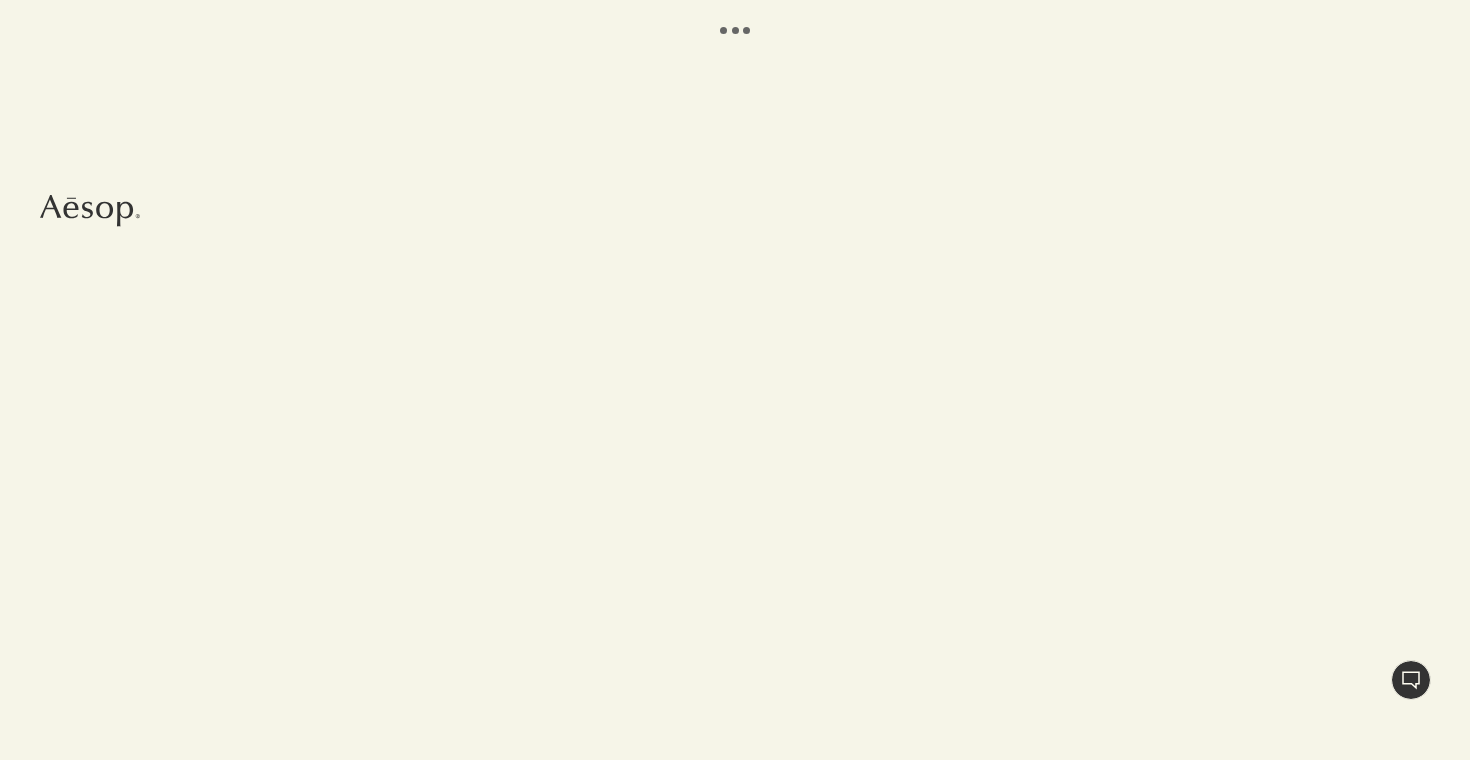 scroll, scrollTop: 0, scrollLeft: 0, axis: both 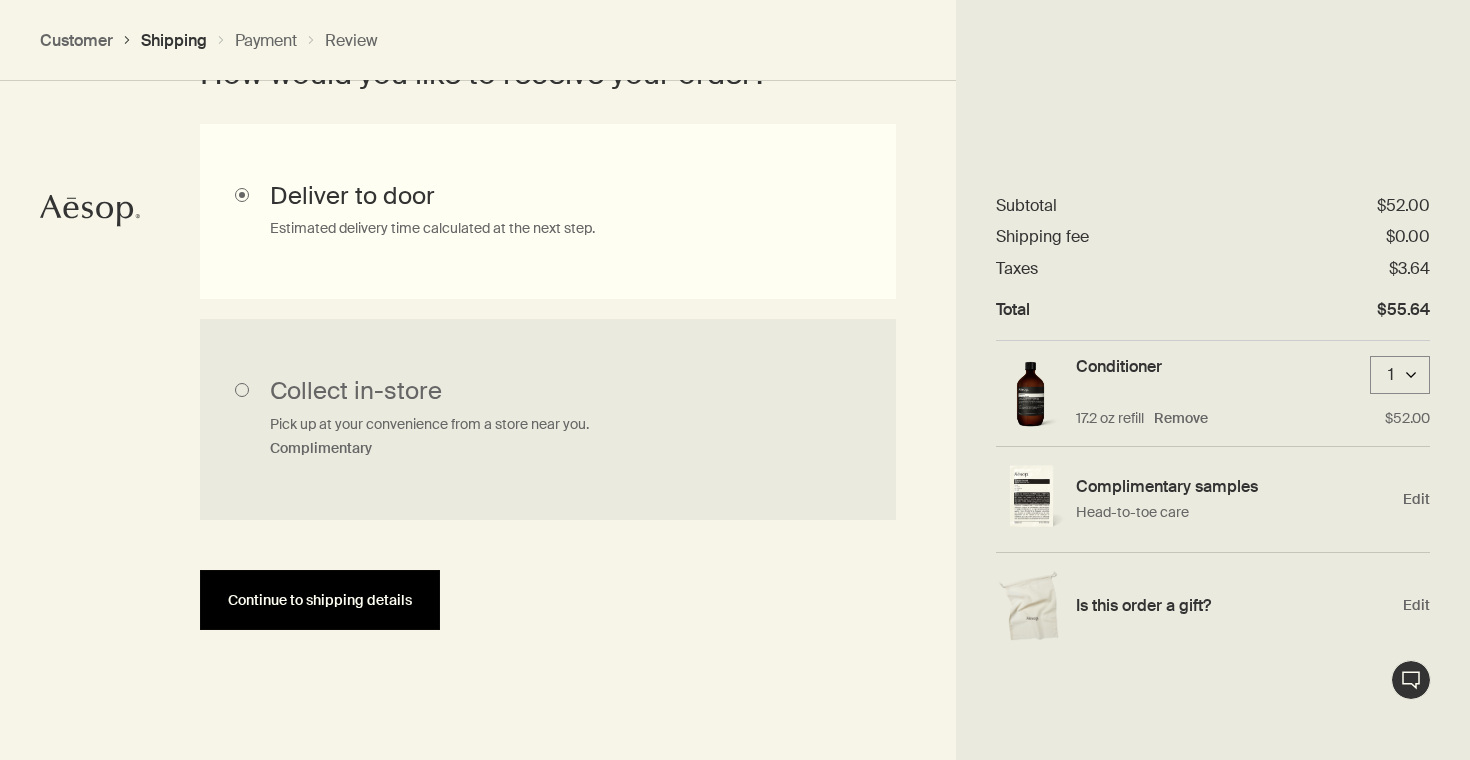 click on "Continue to shipping details" at bounding box center [320, 600] 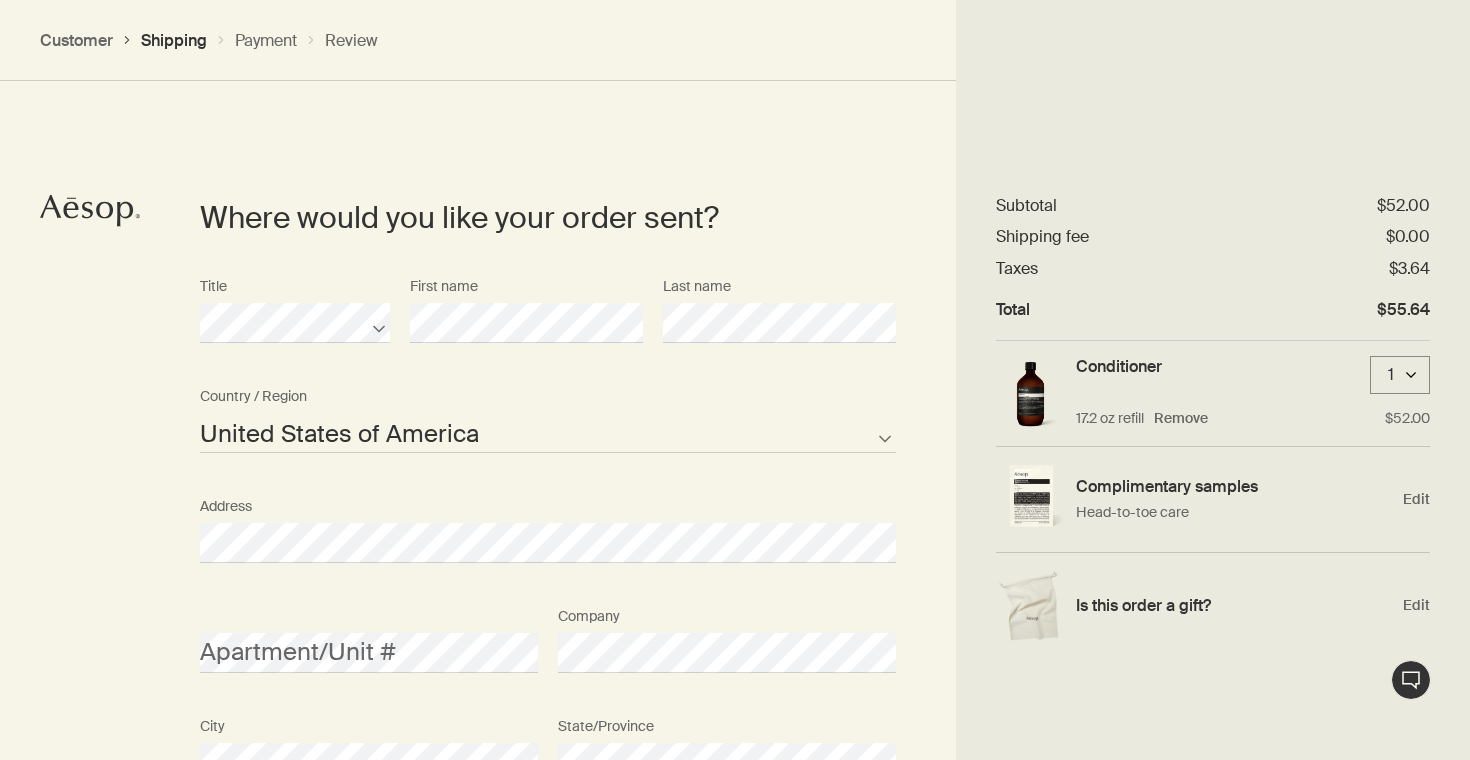 scroll, scrollTop: 863, scrollLeft: 0, axis: vertical 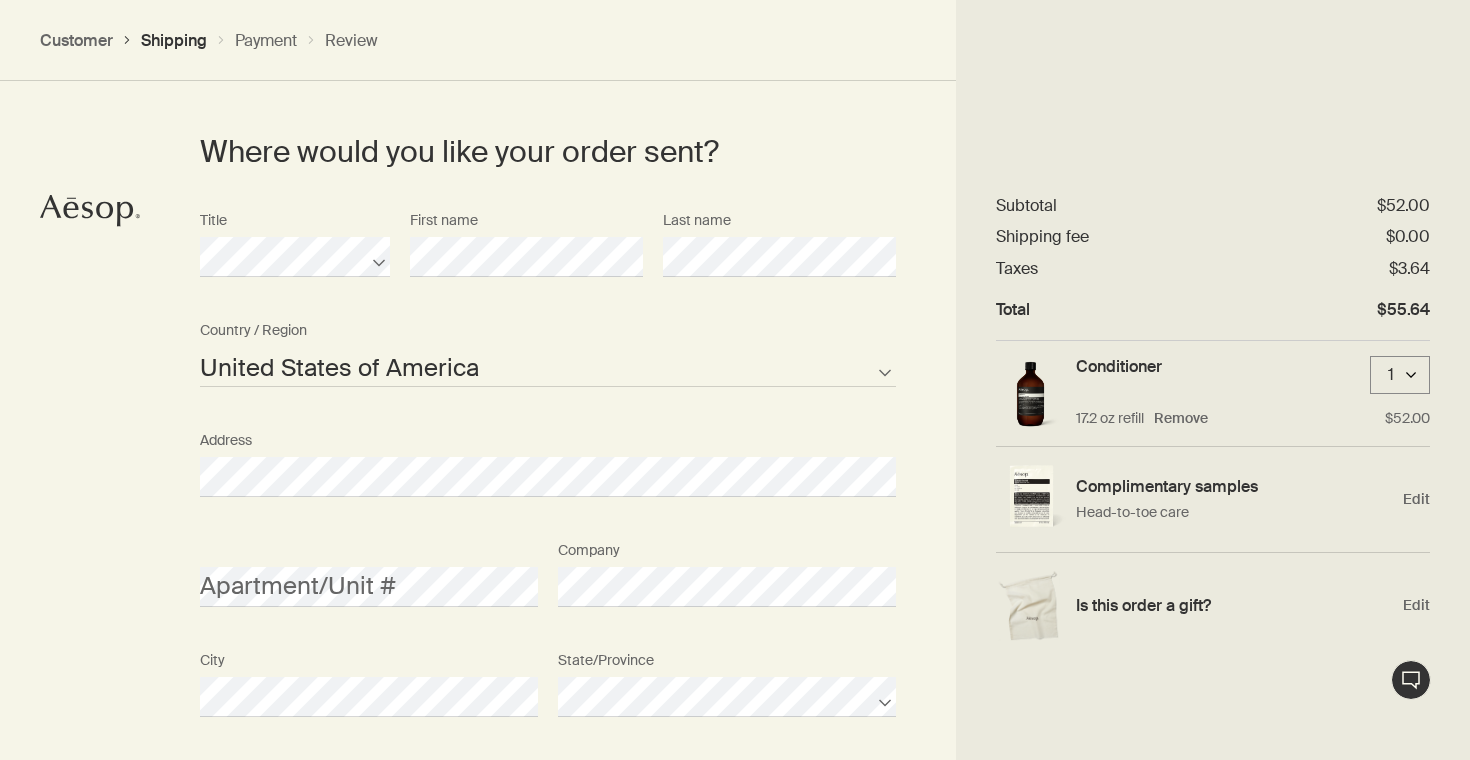 drag, startPoint x: 885, startPoint y: 431, endPoint x: 182, endPoint y: 461, distance: 703.63983 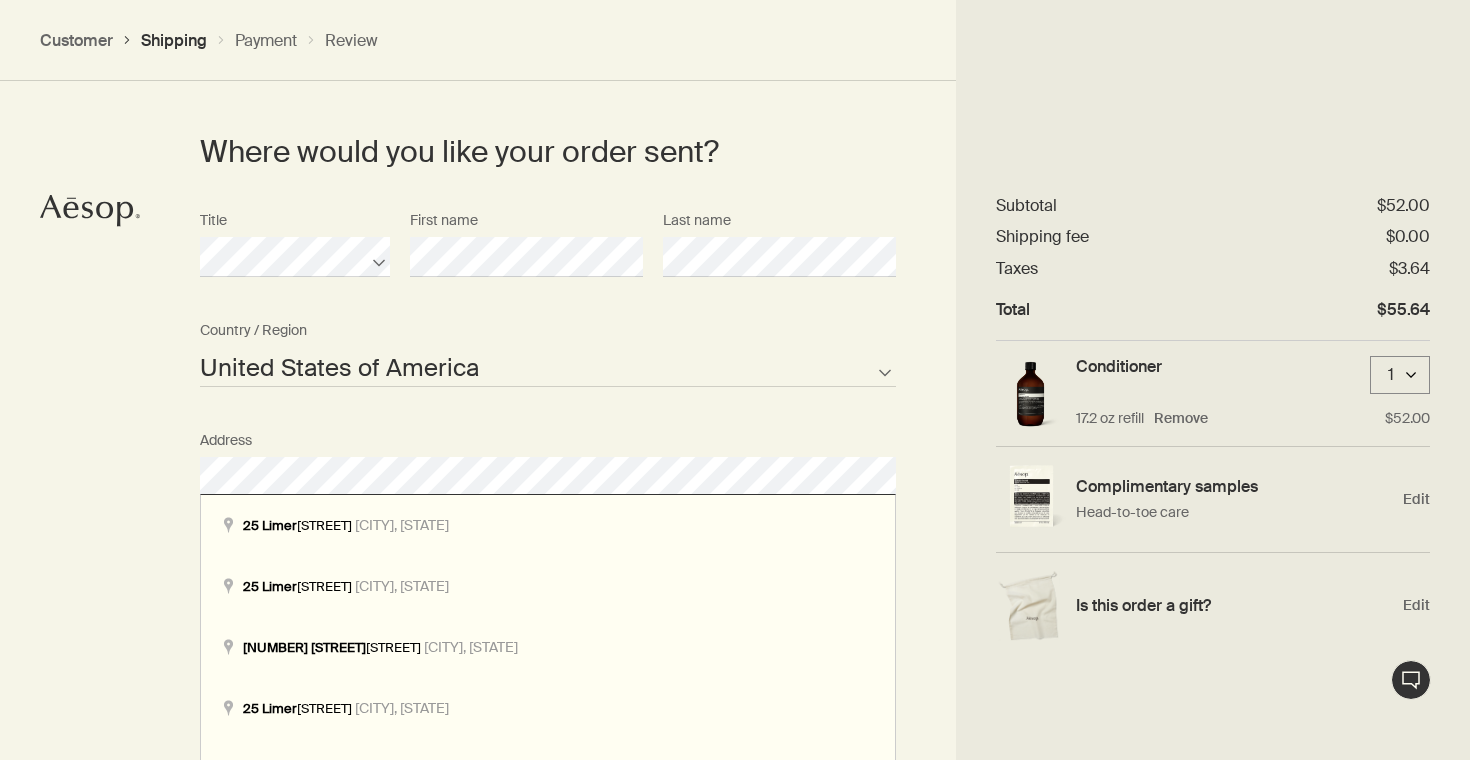 scroll, scrollTop: 929, scrollLeft: 1, axis: both 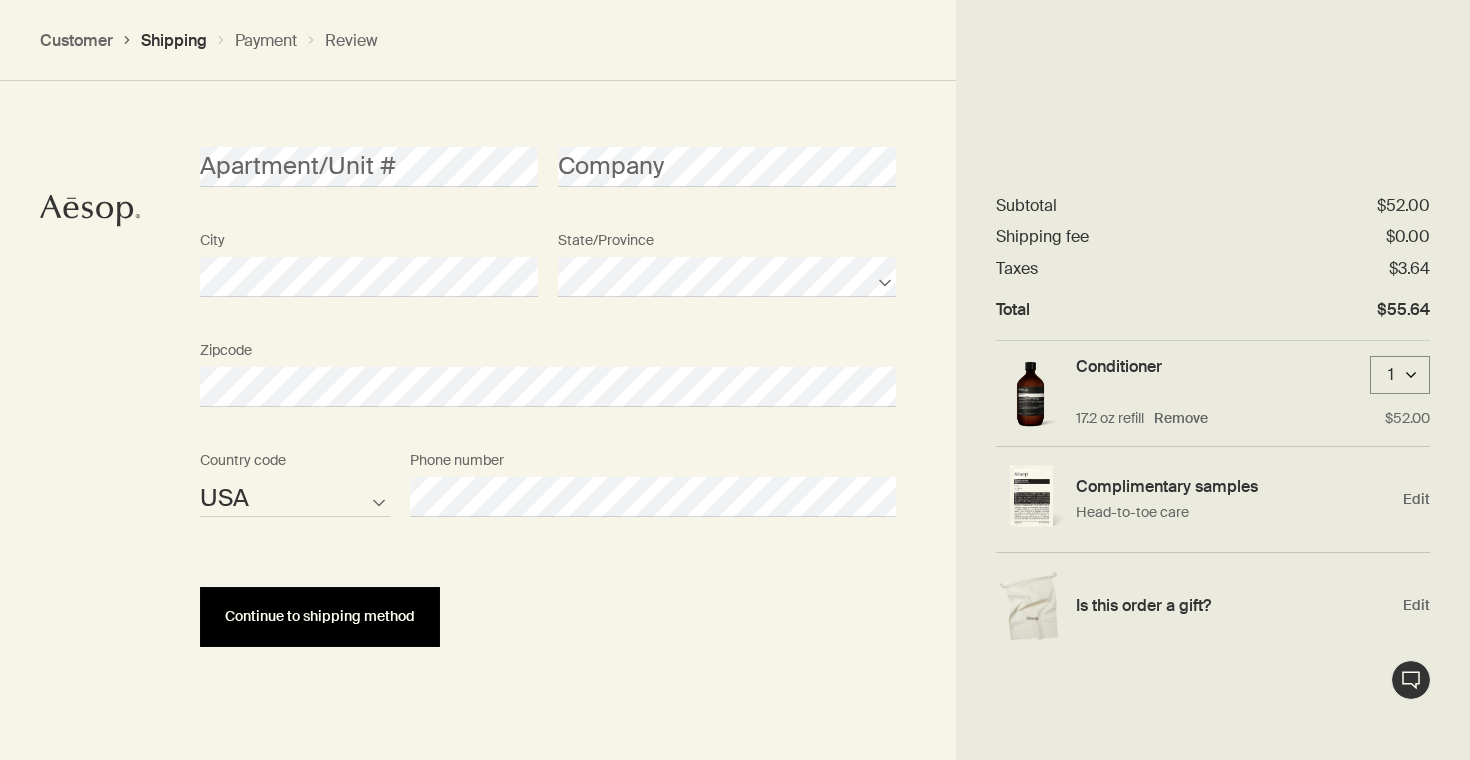 click on "Continue to shipping method" at bounding box center [320, 617] 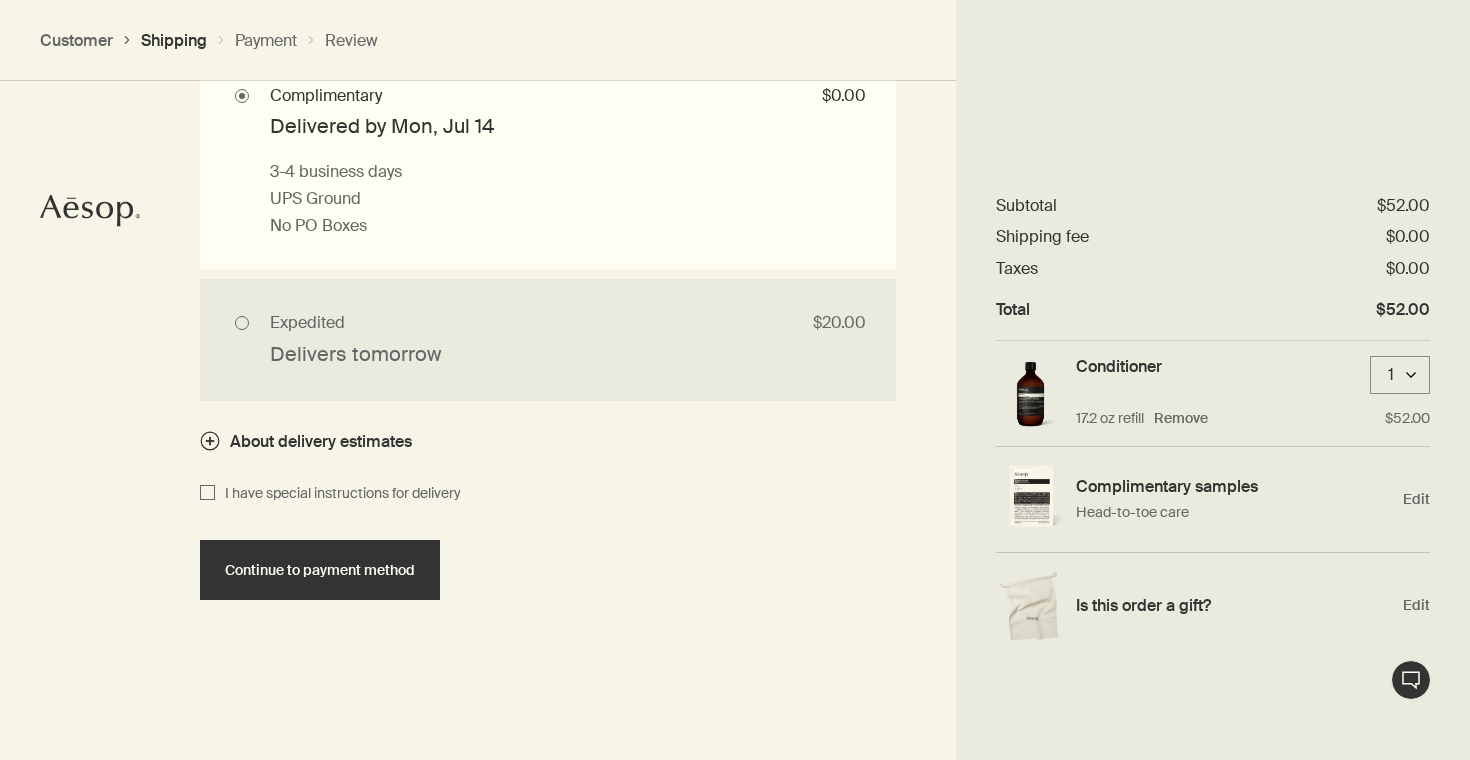 scroll, scrollTop: 1957, scrollLeft: 0, axis: vertical 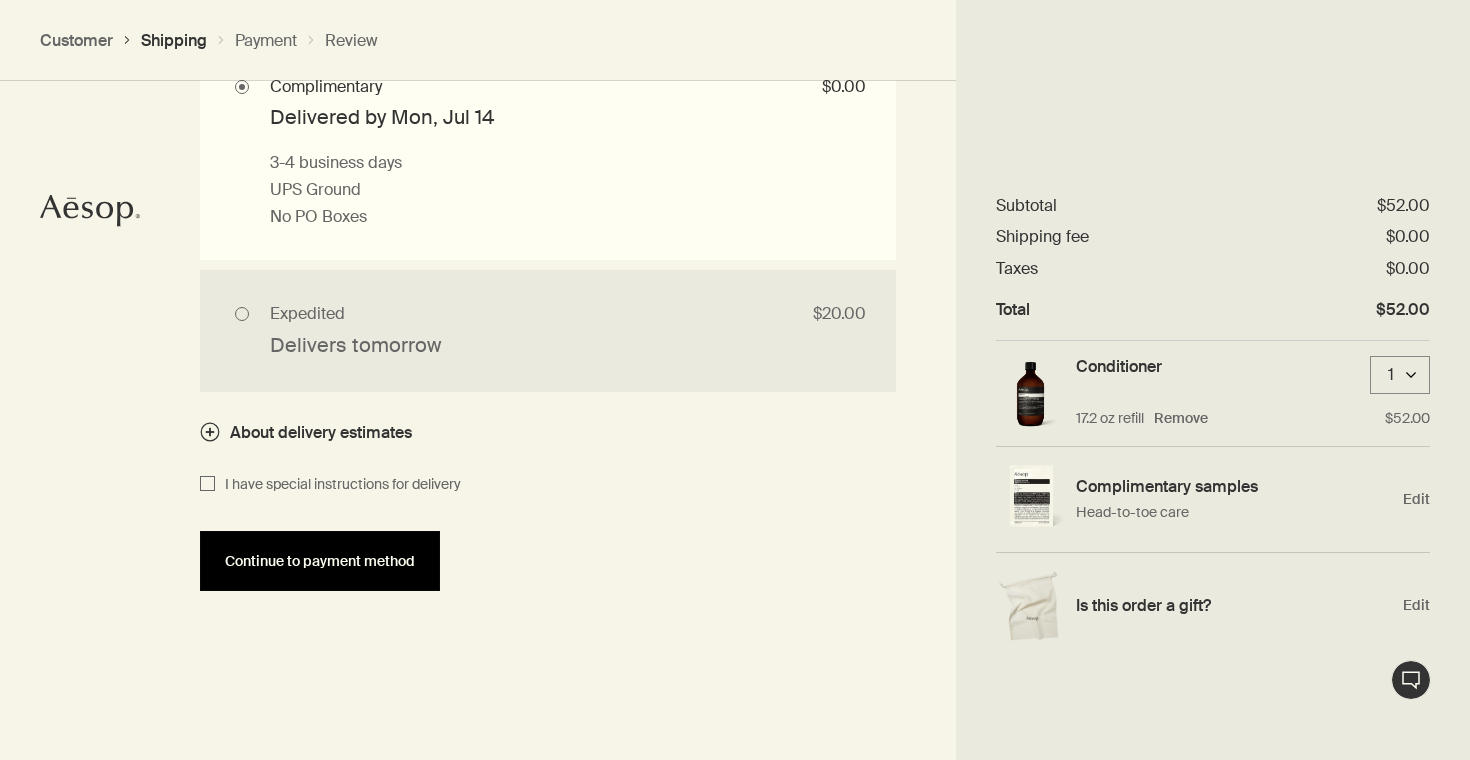 click on "Continue to payment method" at bounding box center (320, 561) 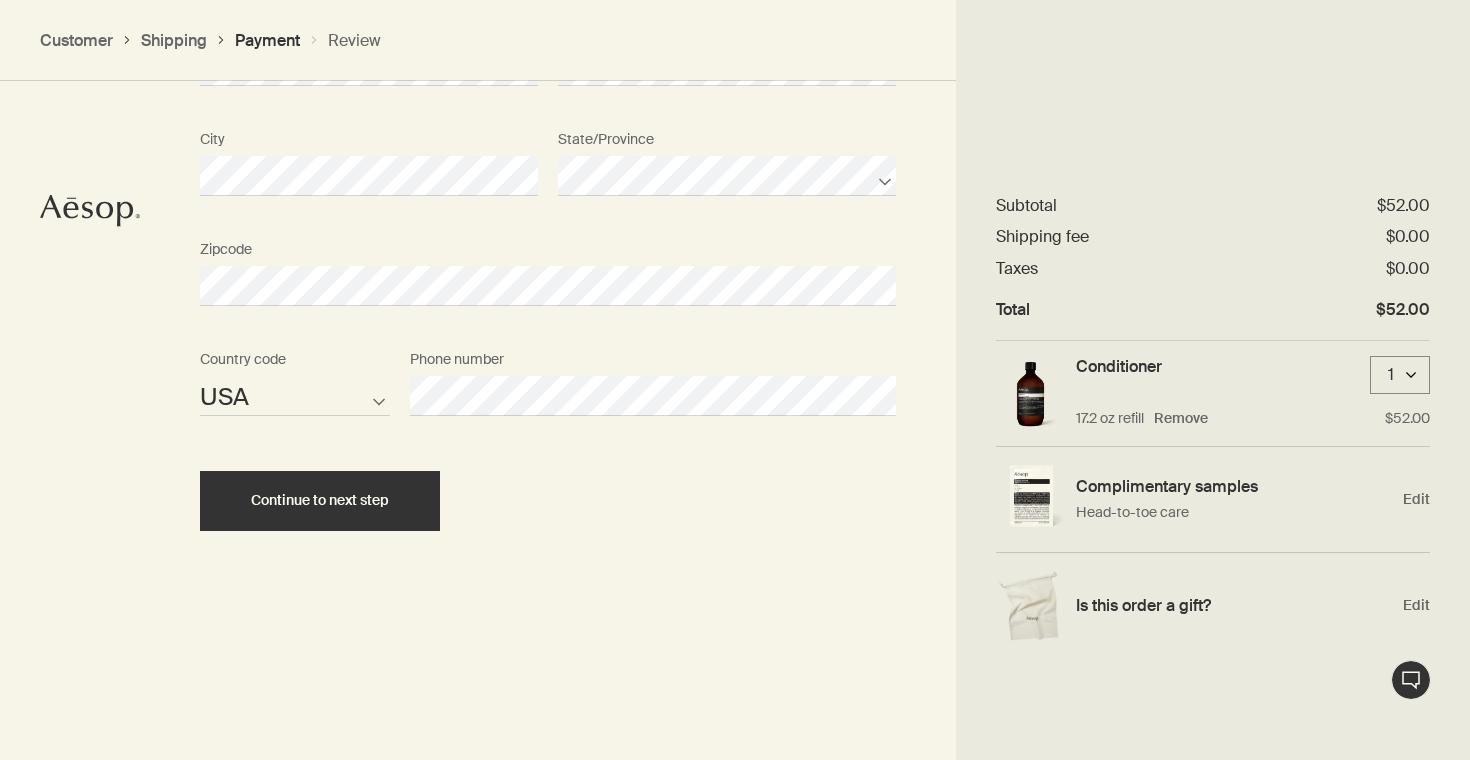 scroll, scrollTop: 2441, scrollLeft: 0, axis: vertical 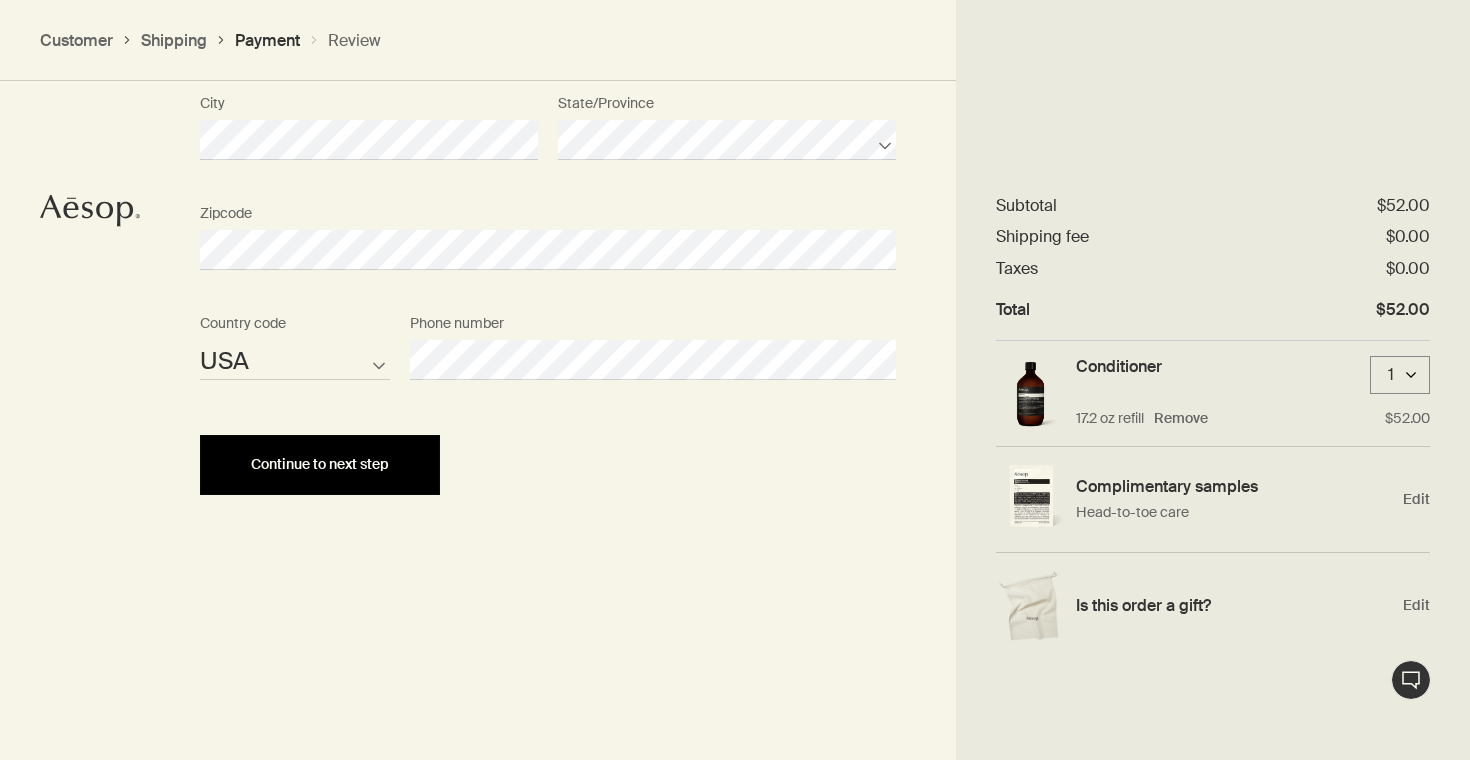 click on "Continue to next step" at bounding box center [320, 464] 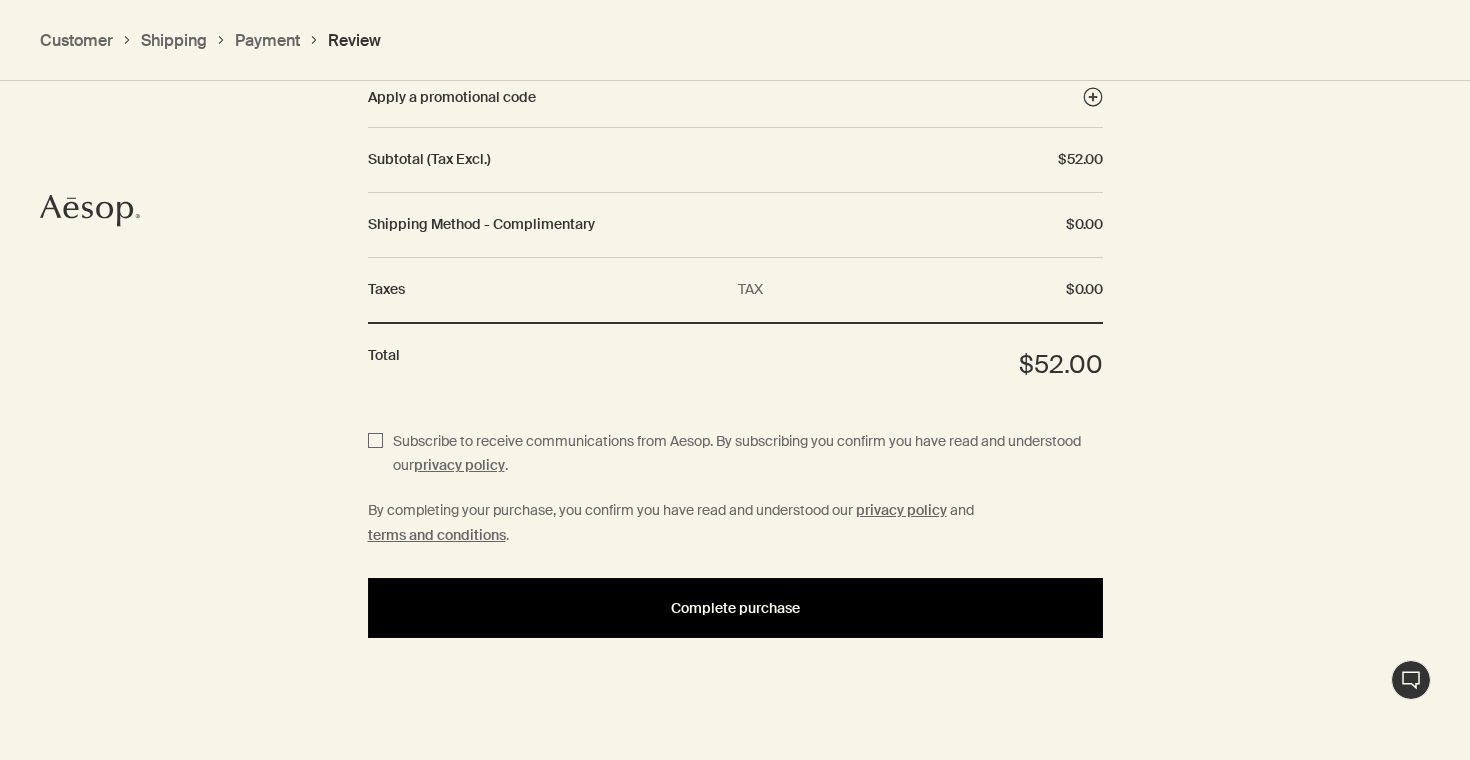 scroll, scrollTop: 2346, scrollLeft: 0, axis: vertical 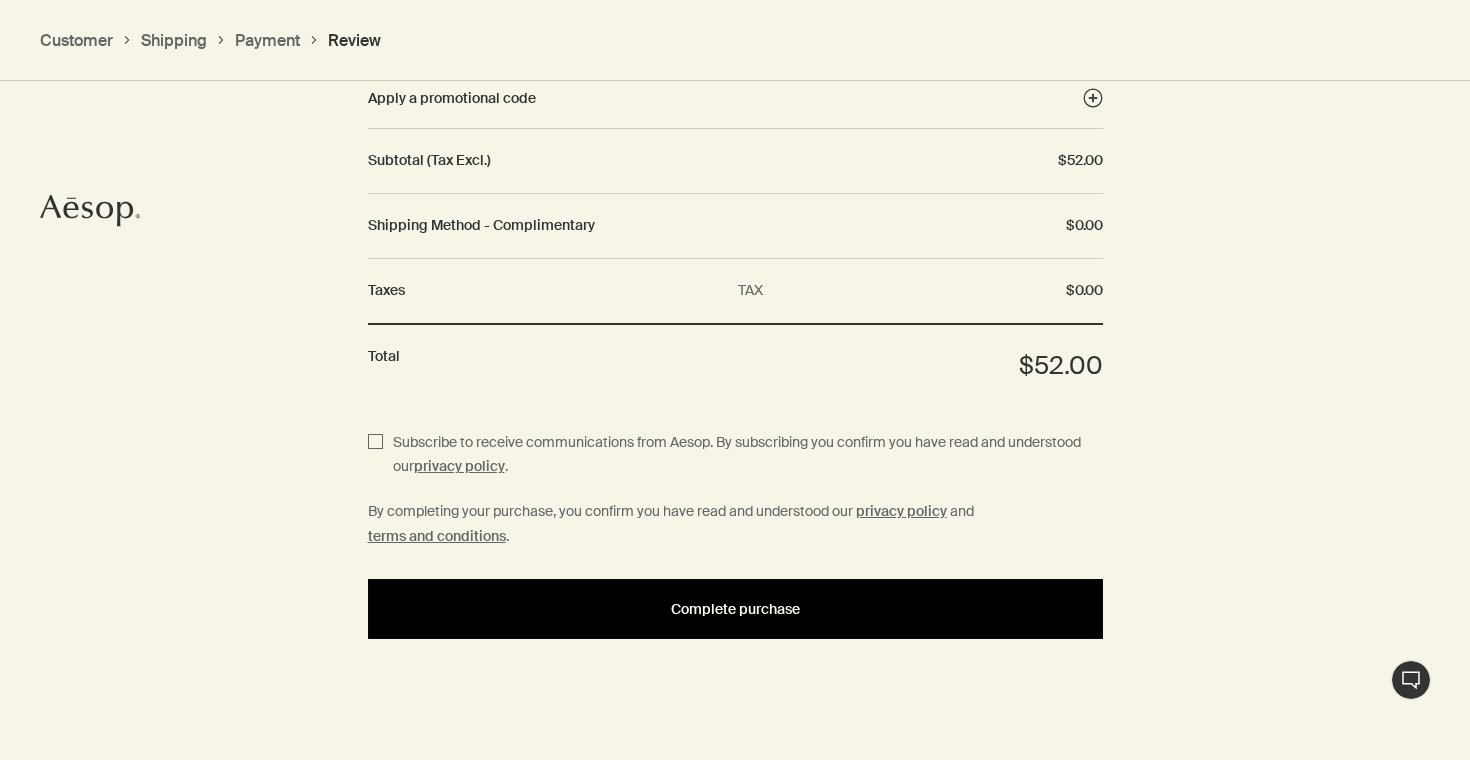 click on "Complete purchase" at bounding box center [735, 609] 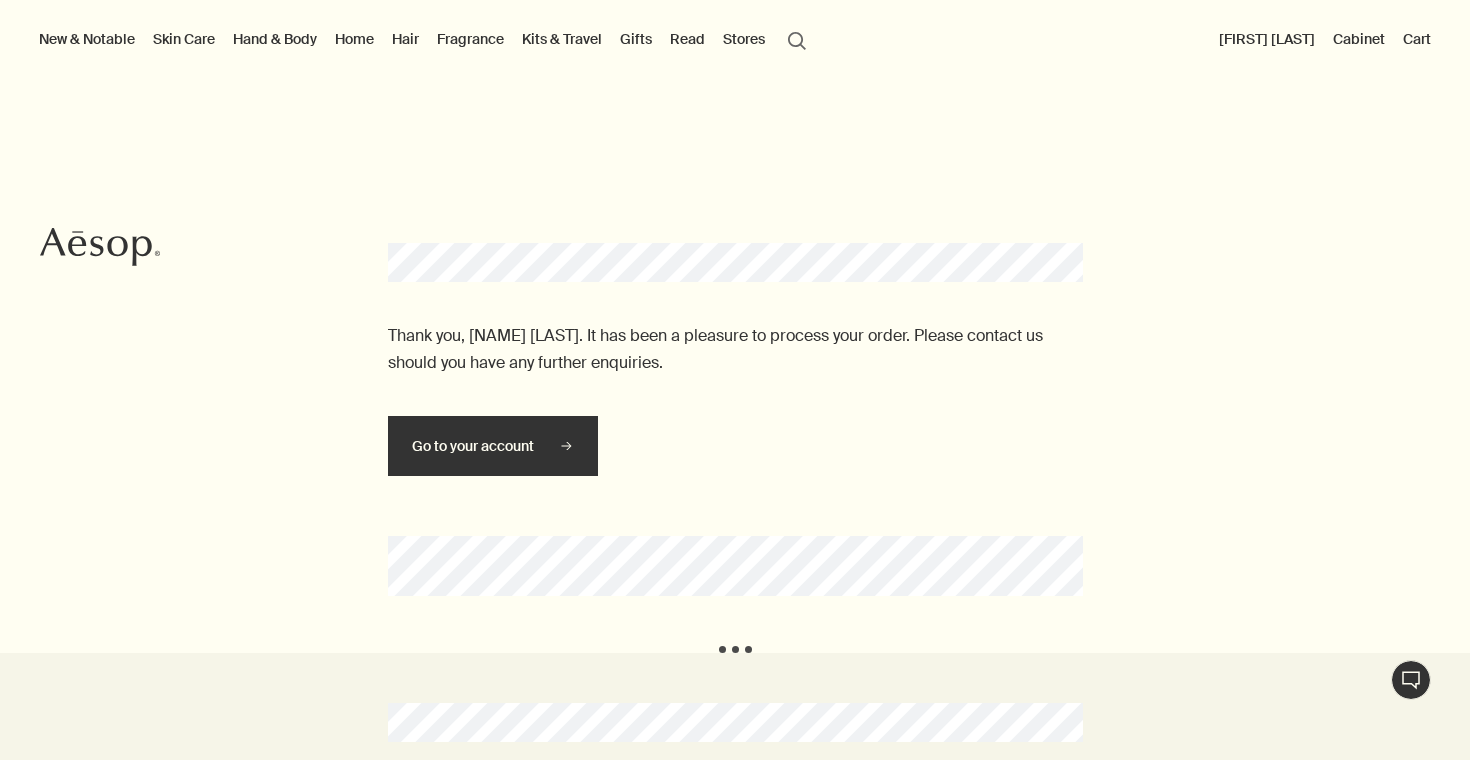 scroll, scrollTop: 0, scrollLeft: 0, axis: both 